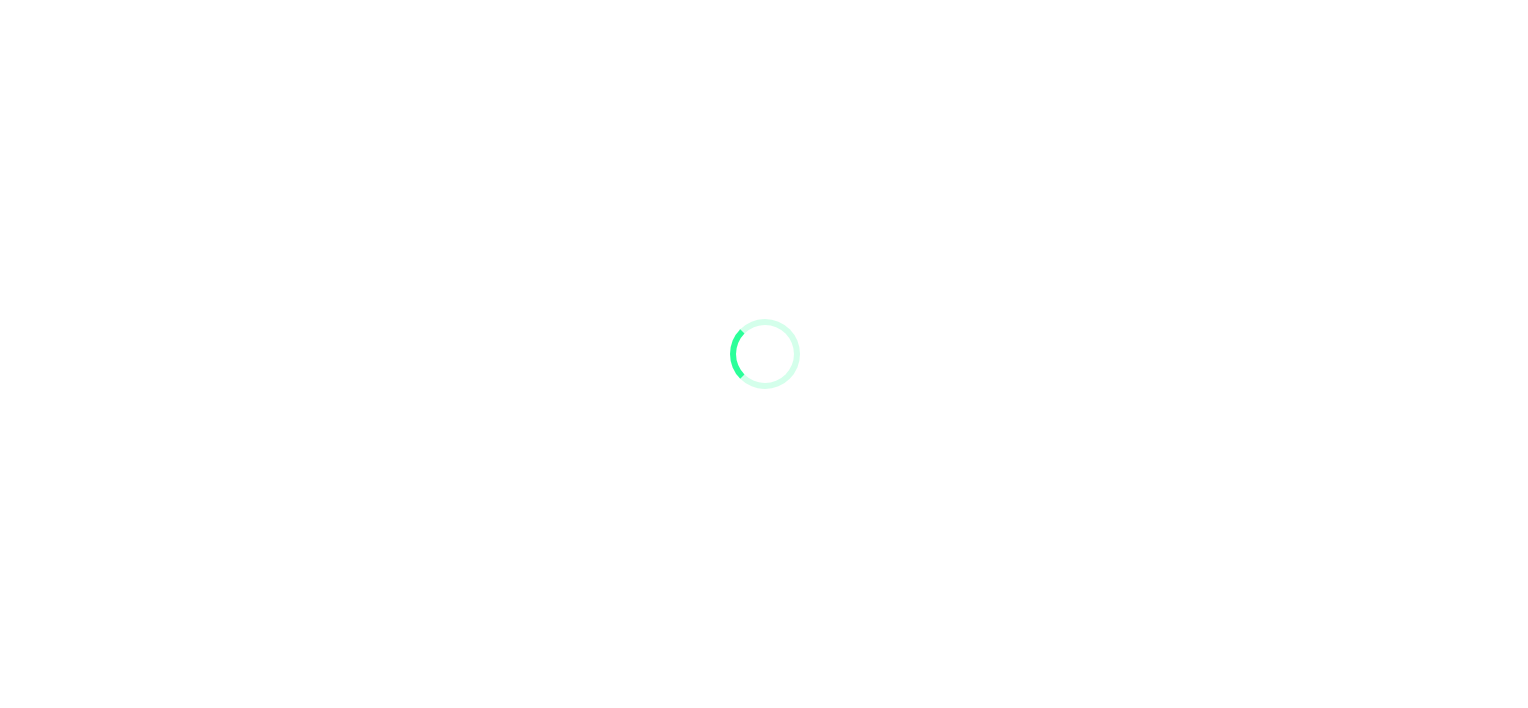 scroll, scrollTop: 0, scrollLeft: 0, axis: both 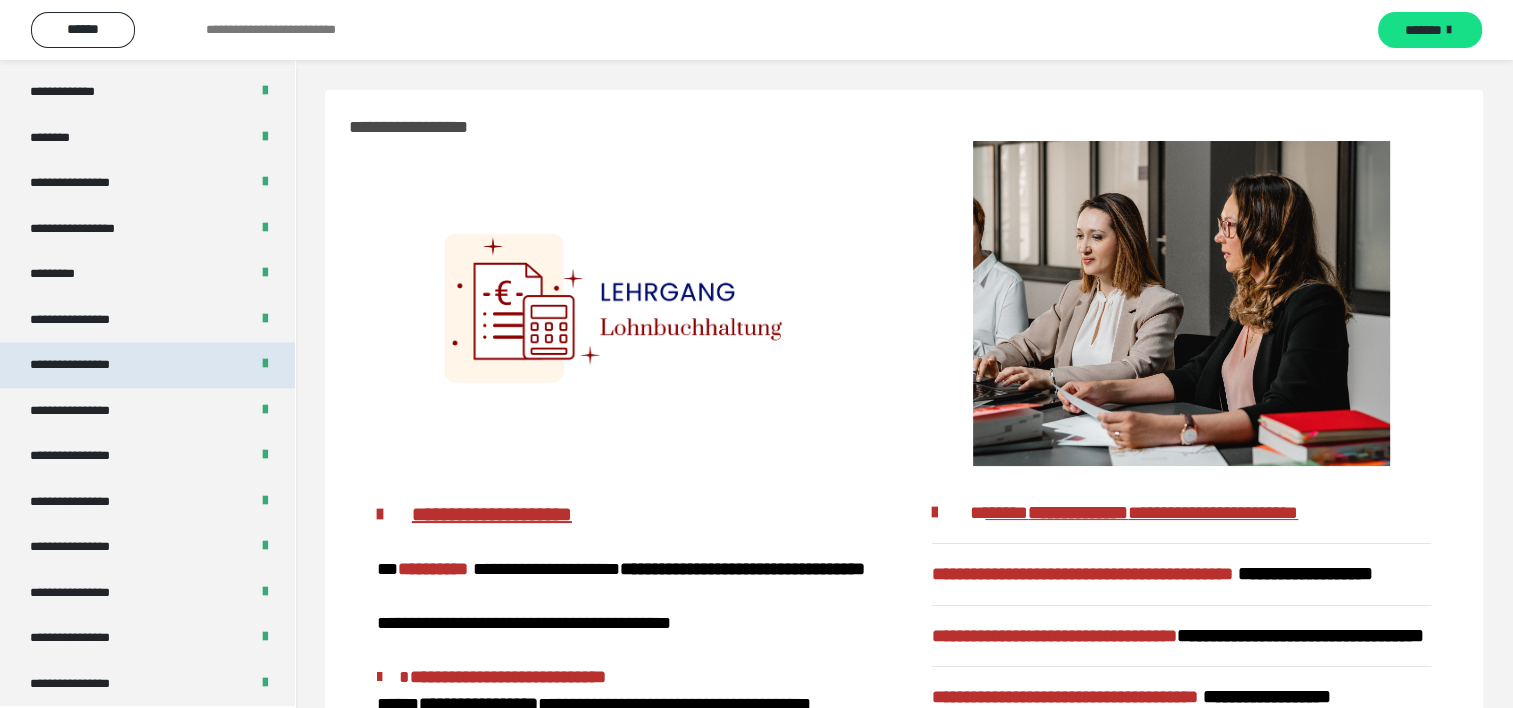 click on "**********" at bounding box center [87, 365] 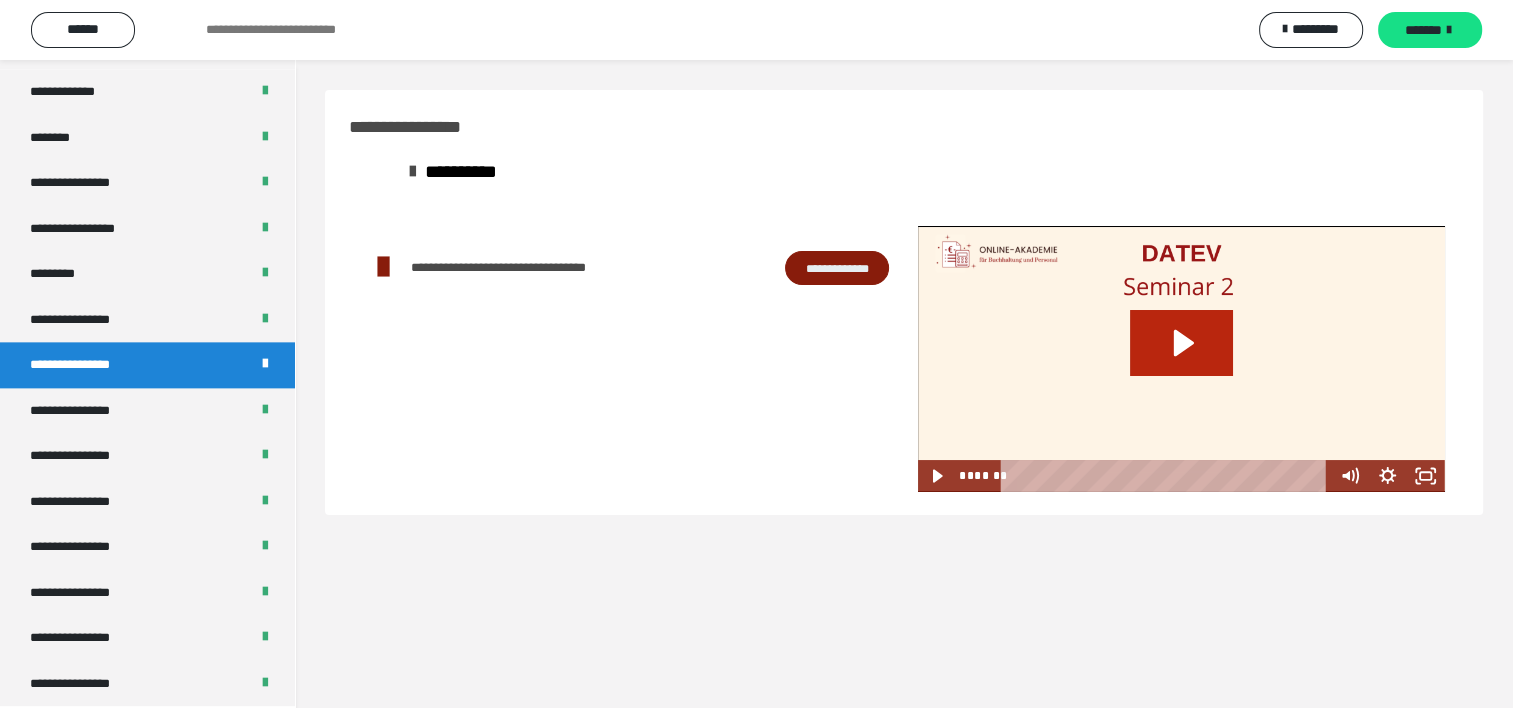 click 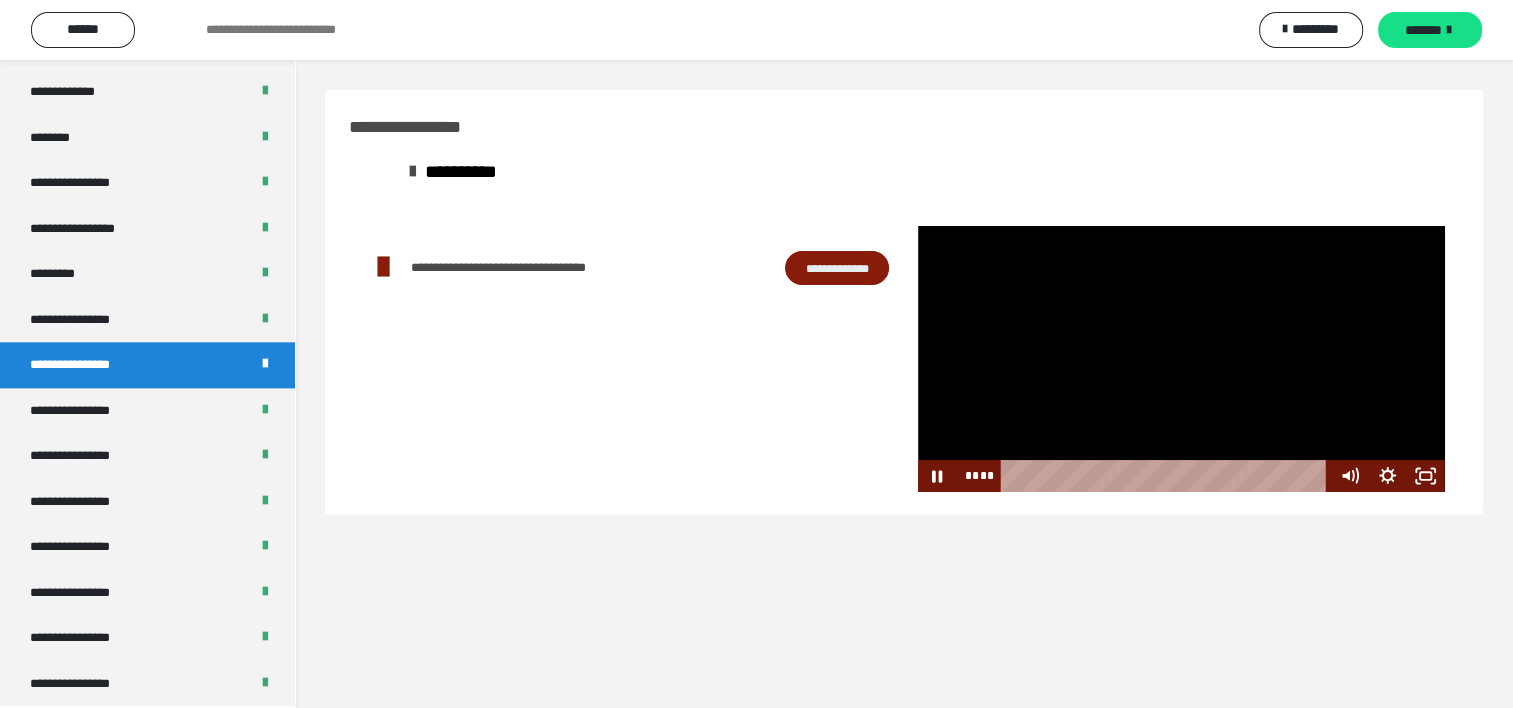 click on "**********" at bounding box center [904, 414] 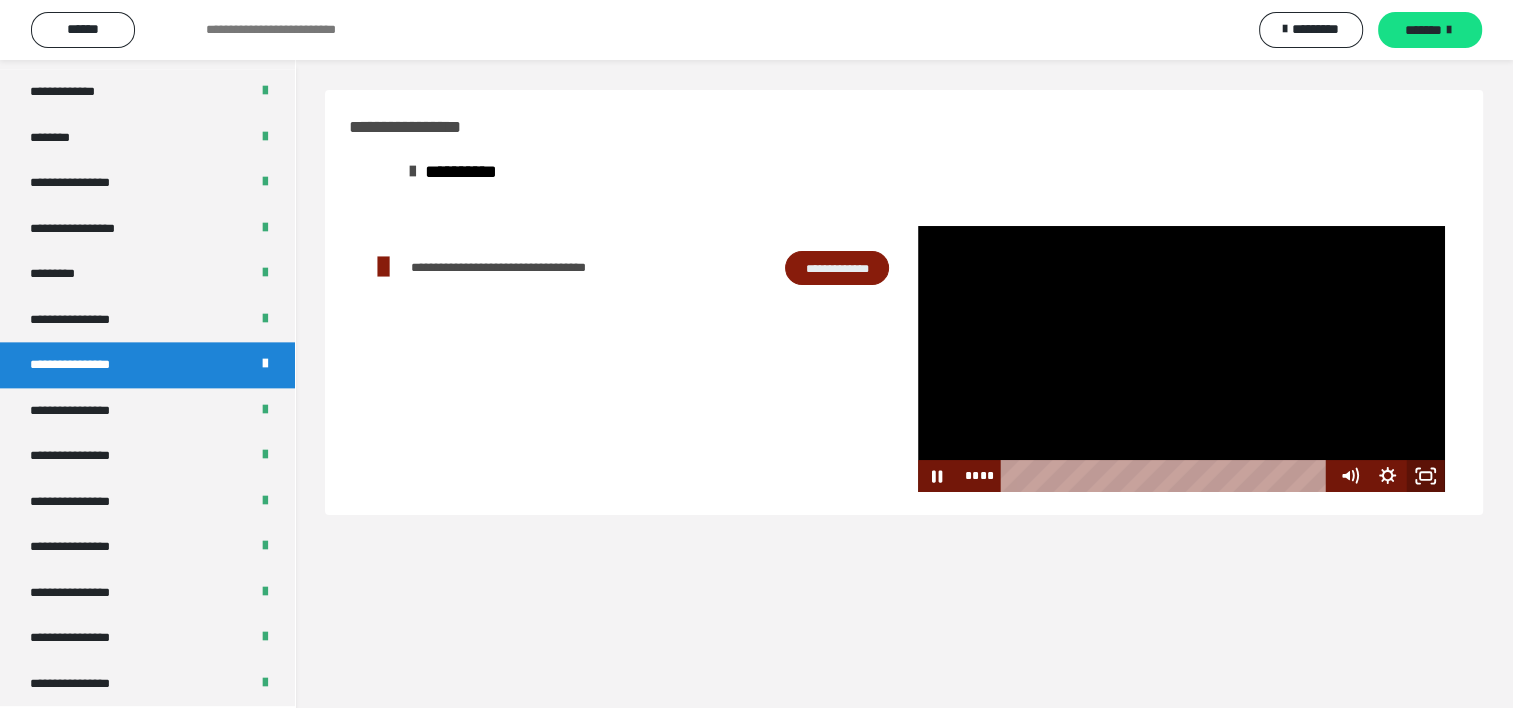 click 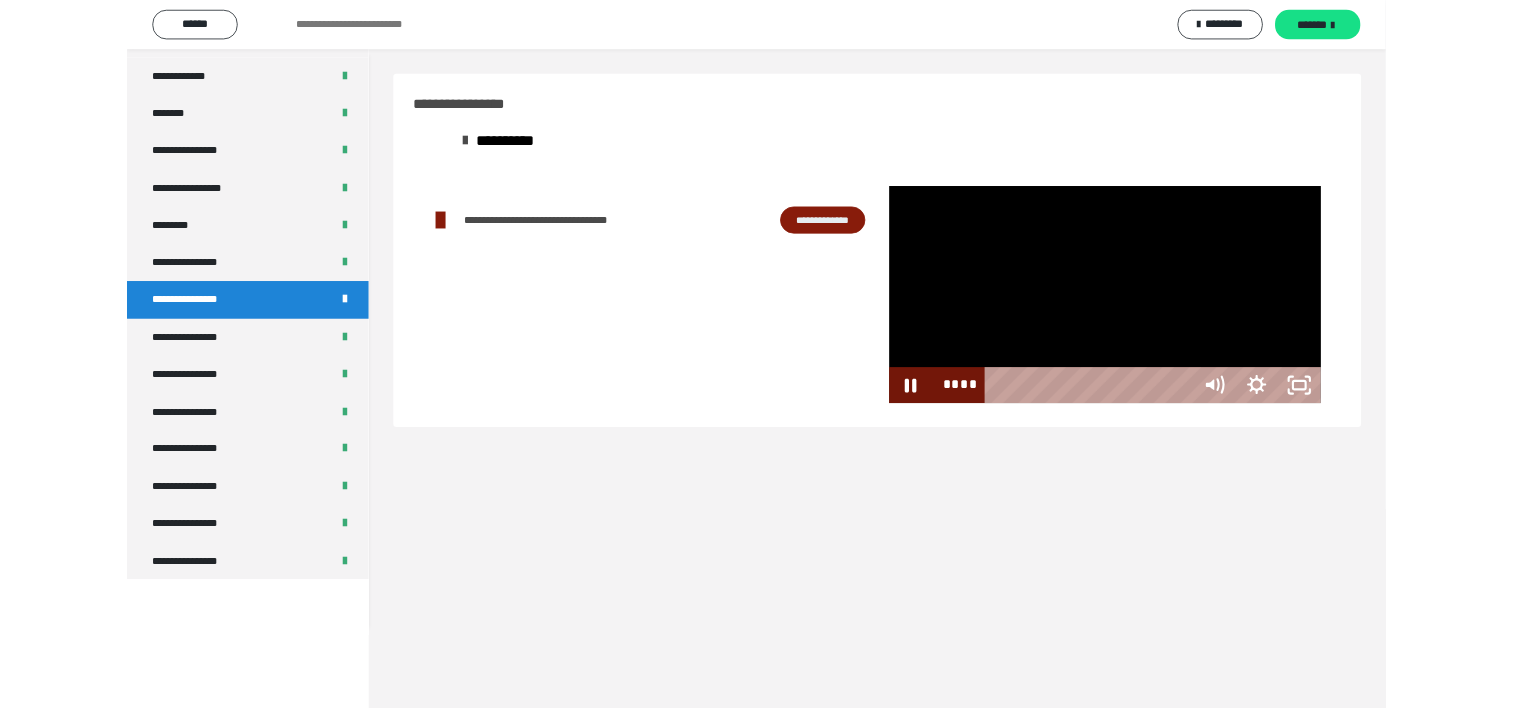 scroll, scrollTop: 2321, scrollLeft: 0, axis: vertical 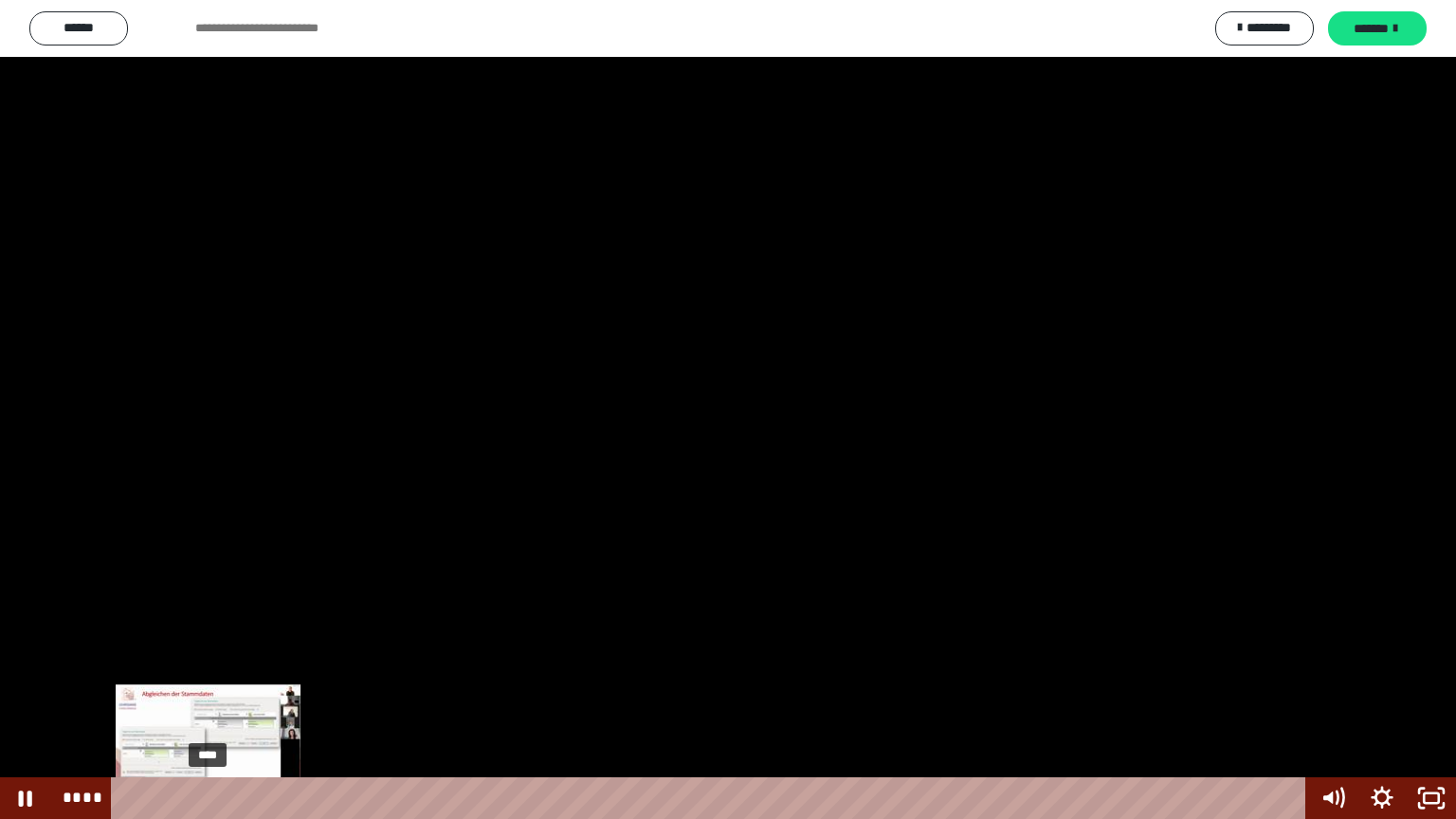 click on "****" at bounding box center (712, 798) 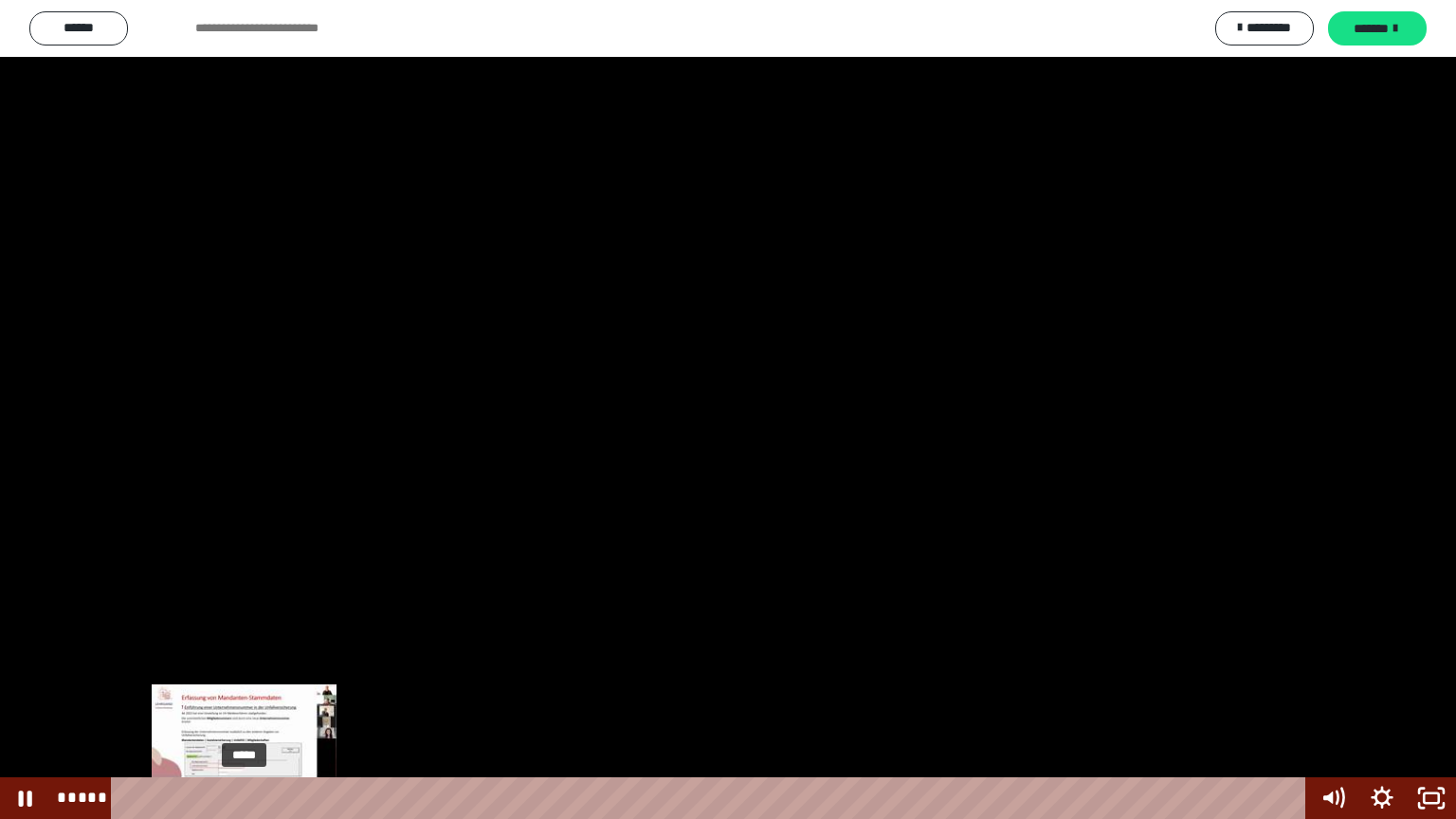 click on "*****" at bounding box center [712, 798] 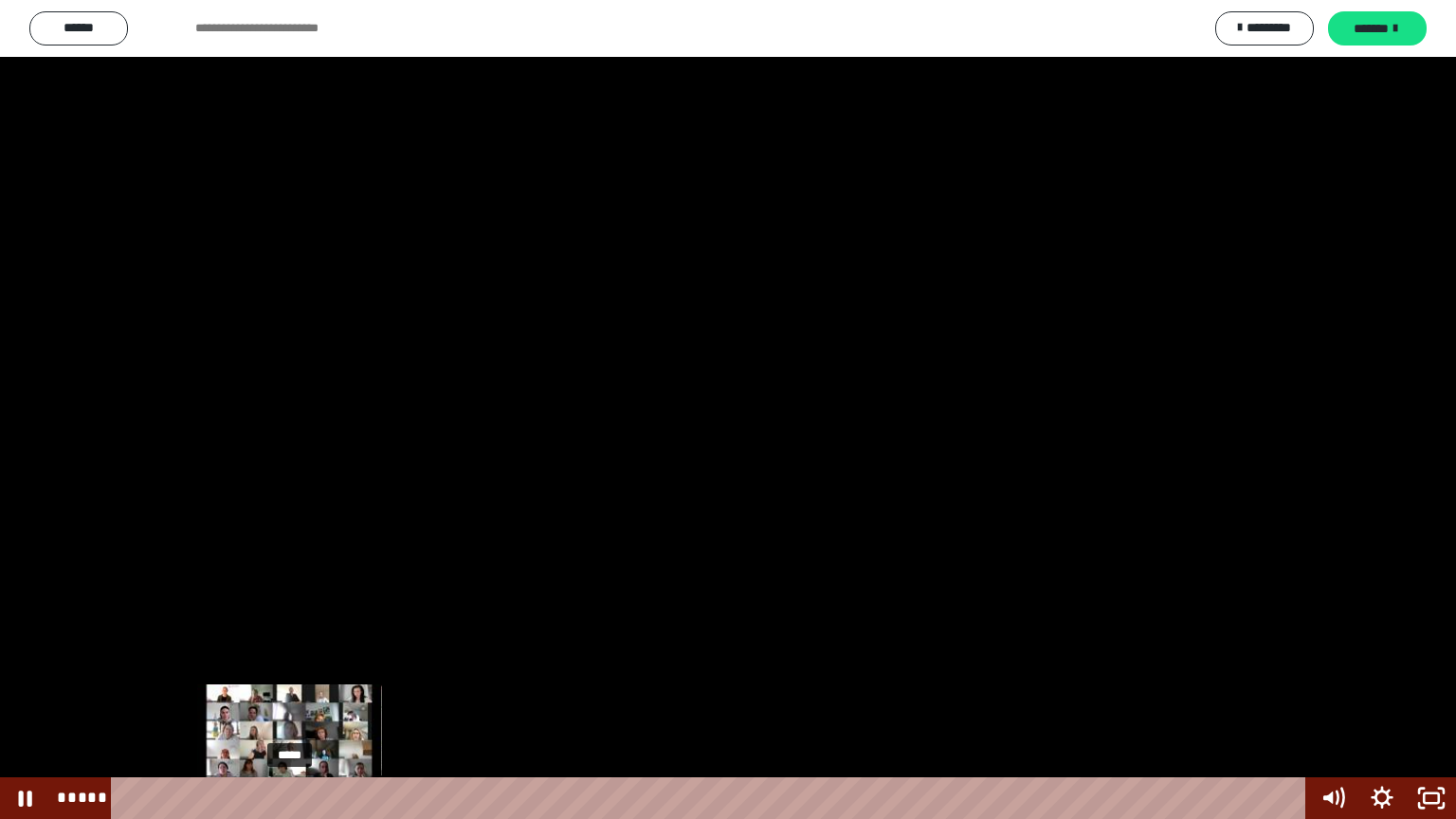 click on "*****" at bounding box center (712, 798) 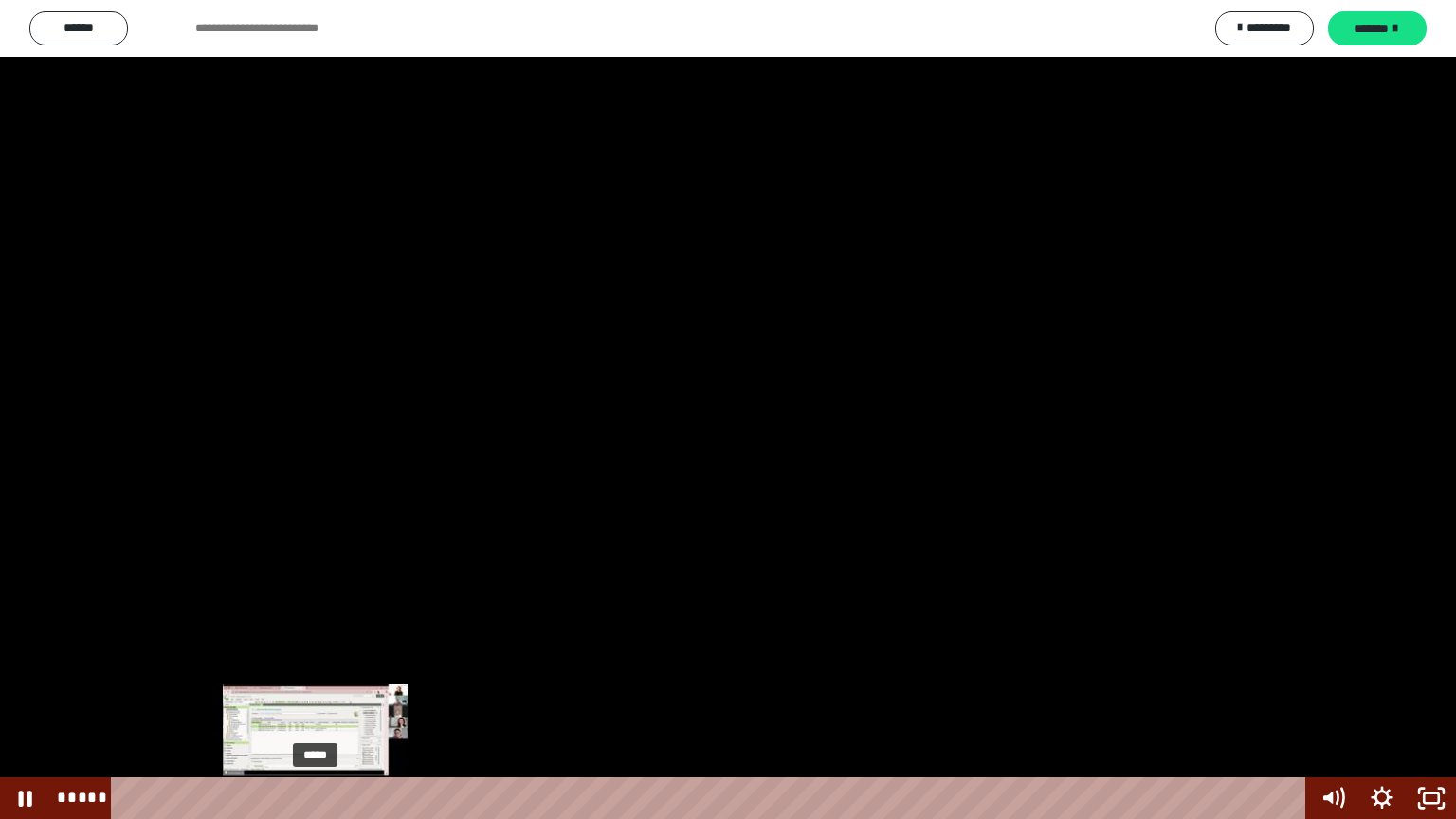 click on "*****" at bounding box center (712, 798) 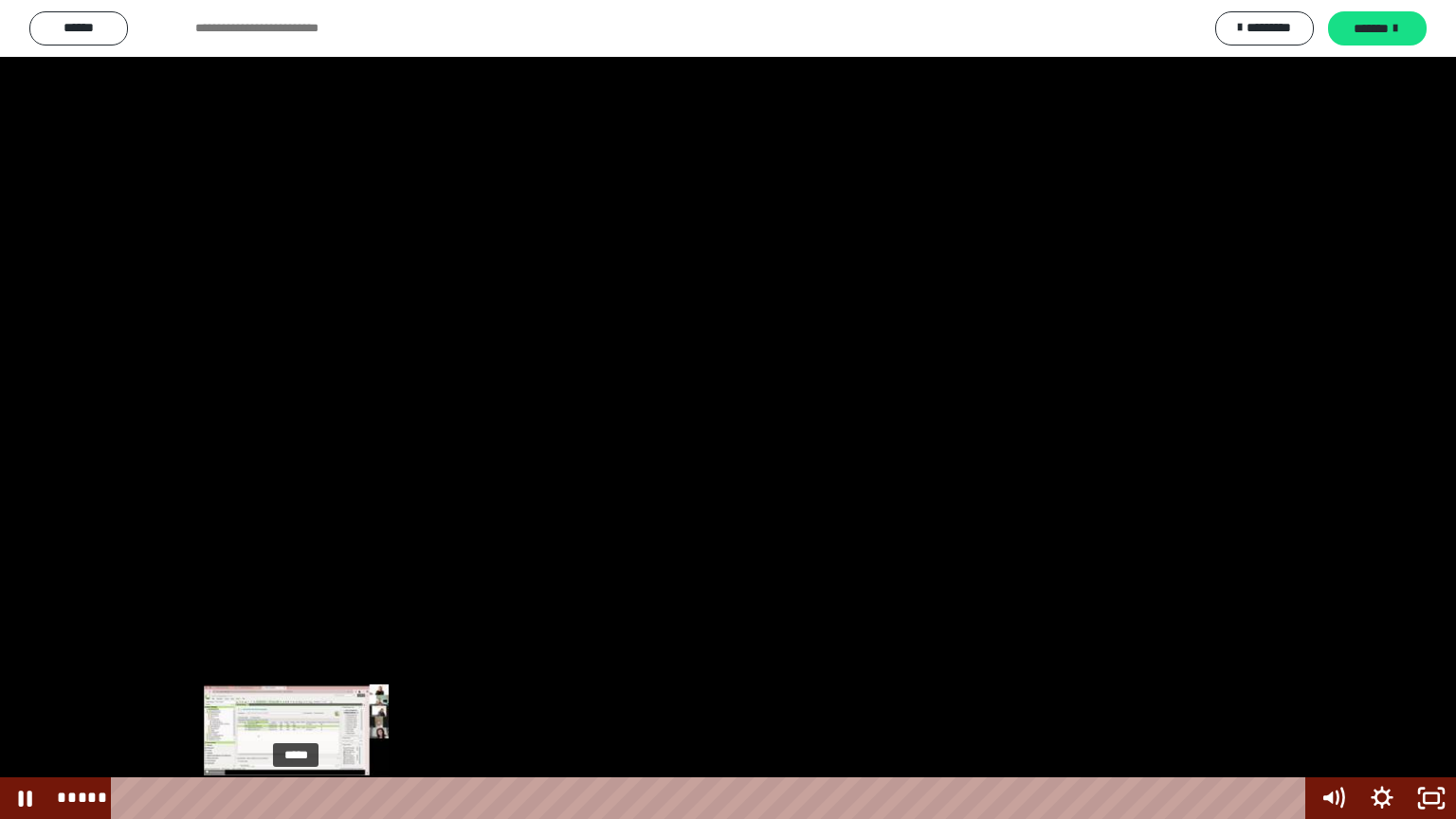 click on "*****" at bounding box center (712, 798) 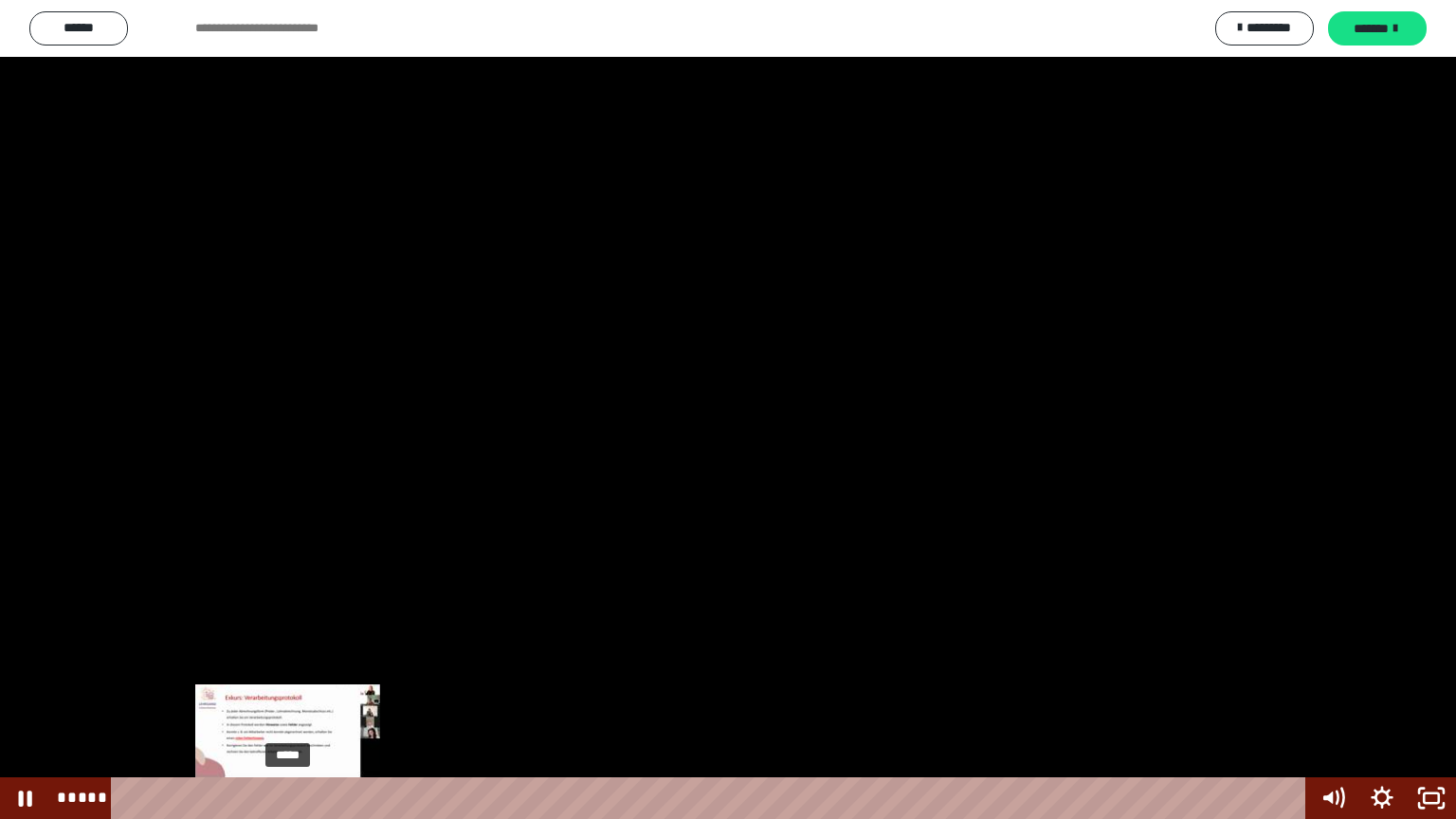 click on "*****" at bounding box center (712, 798) 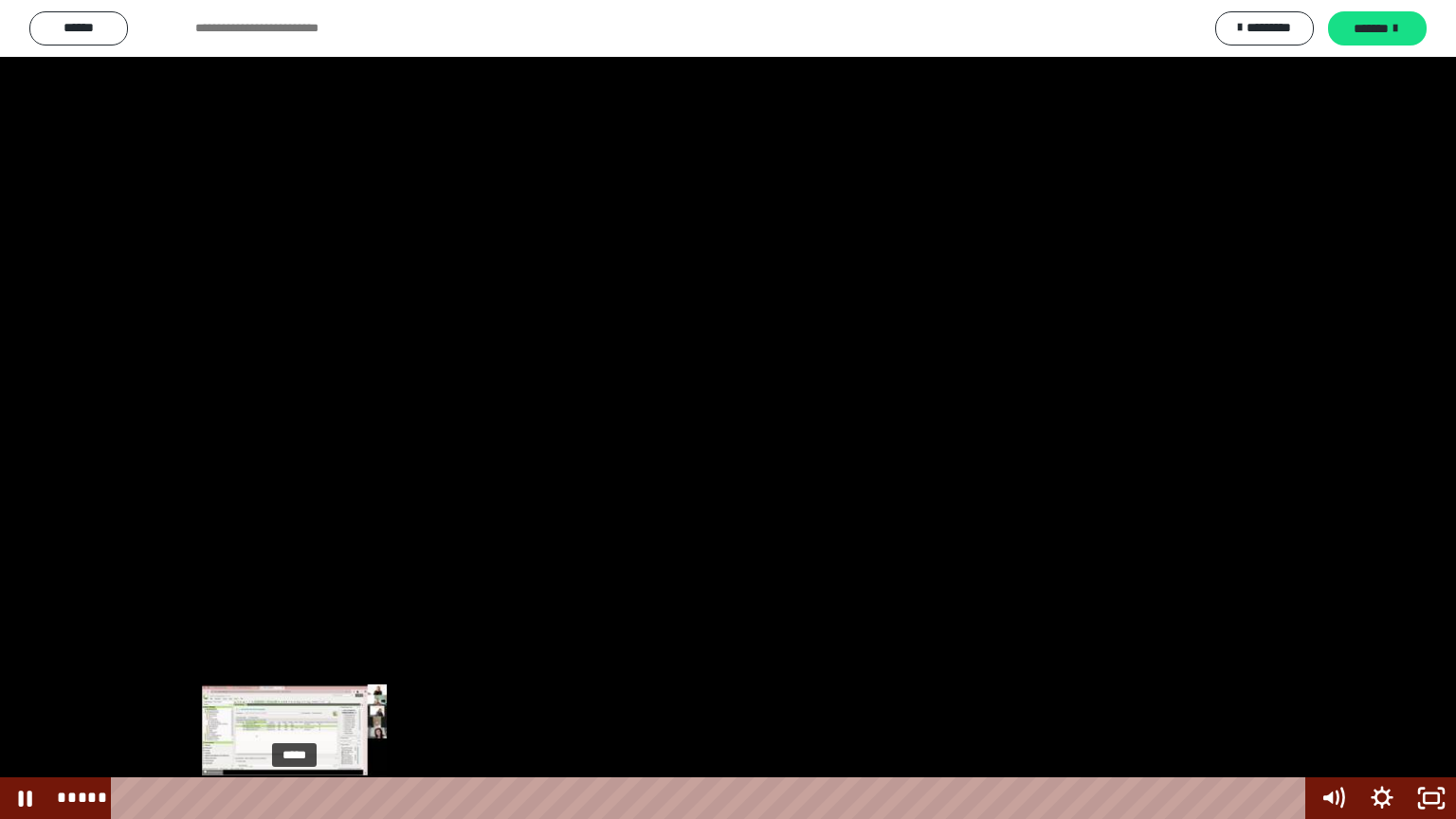 click on "*****" at bounding box center [712, 798] 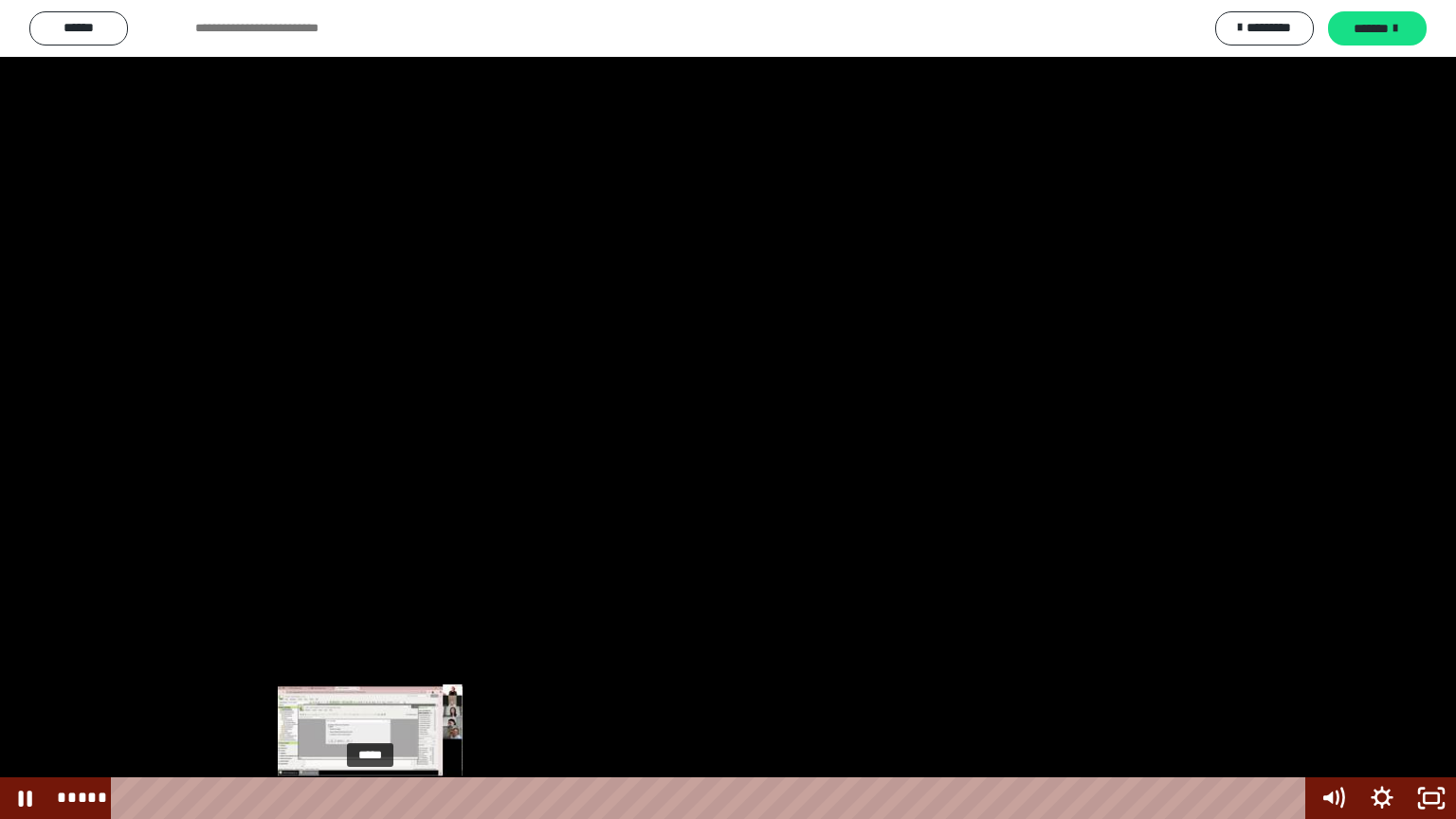 click on "*****" at bounding box center [712, 798] 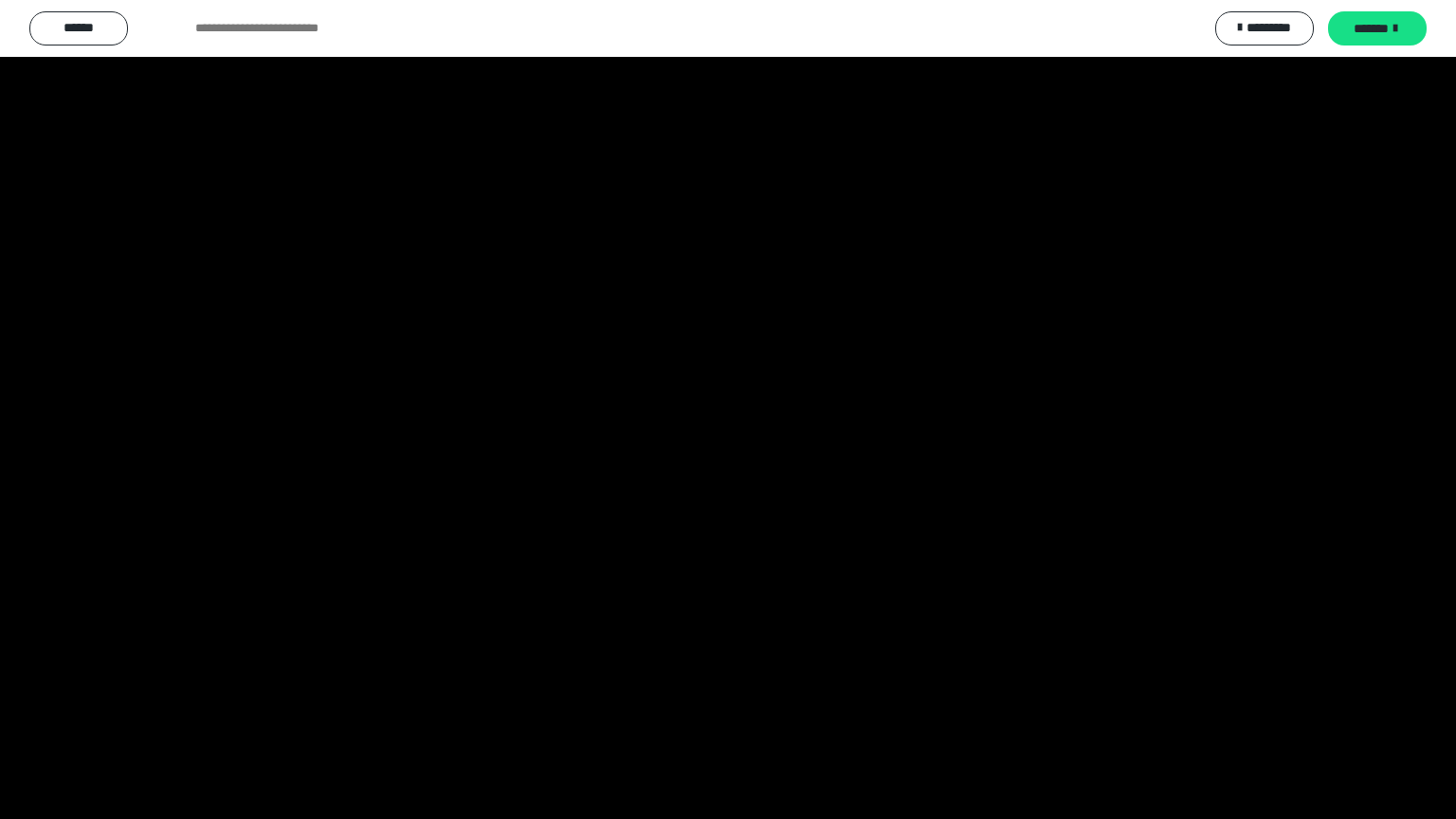click at bounding box center (728, 410) 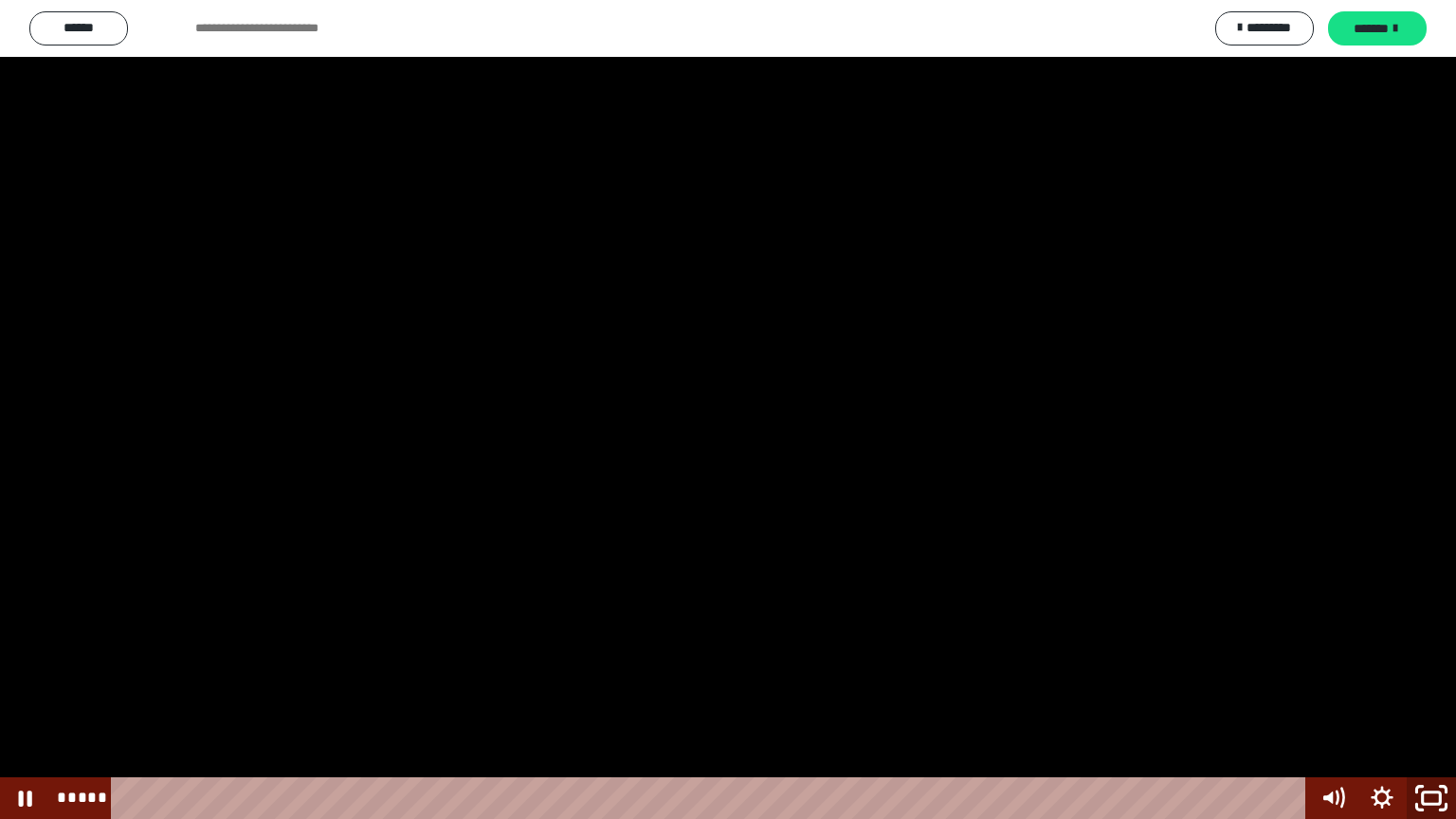 click 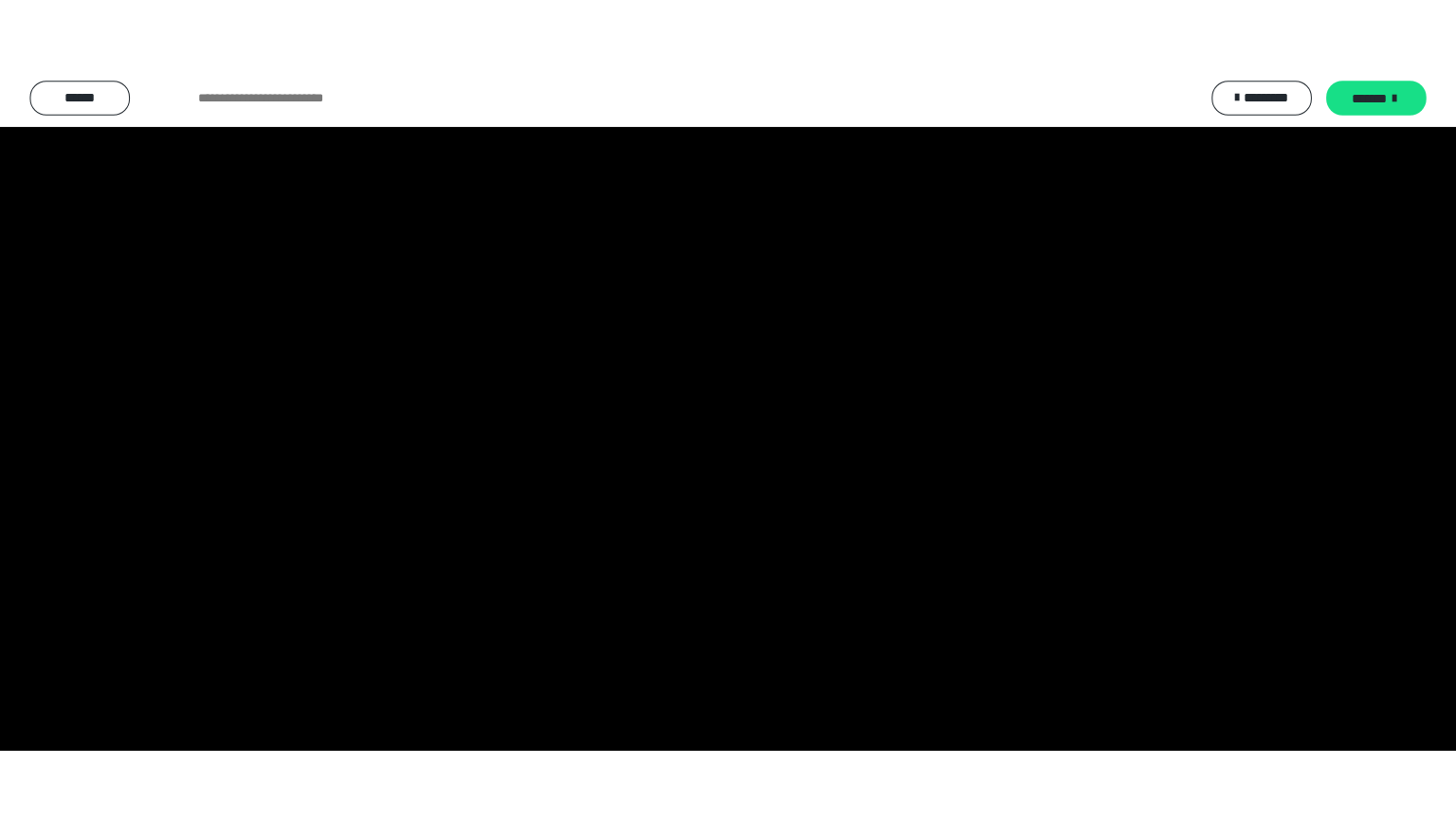 scroll, scrollTop: 2347, scrollLeft: 0, axis: vertical 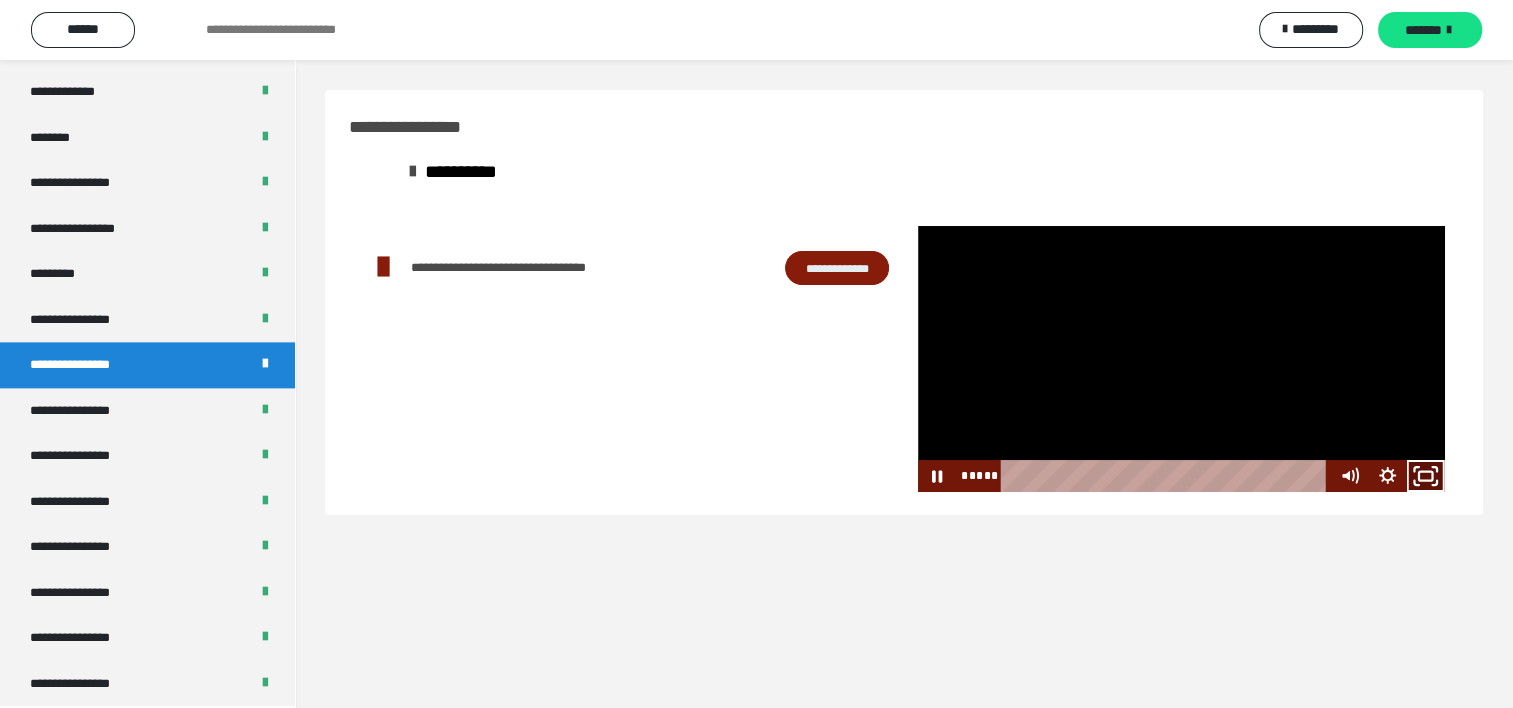 click 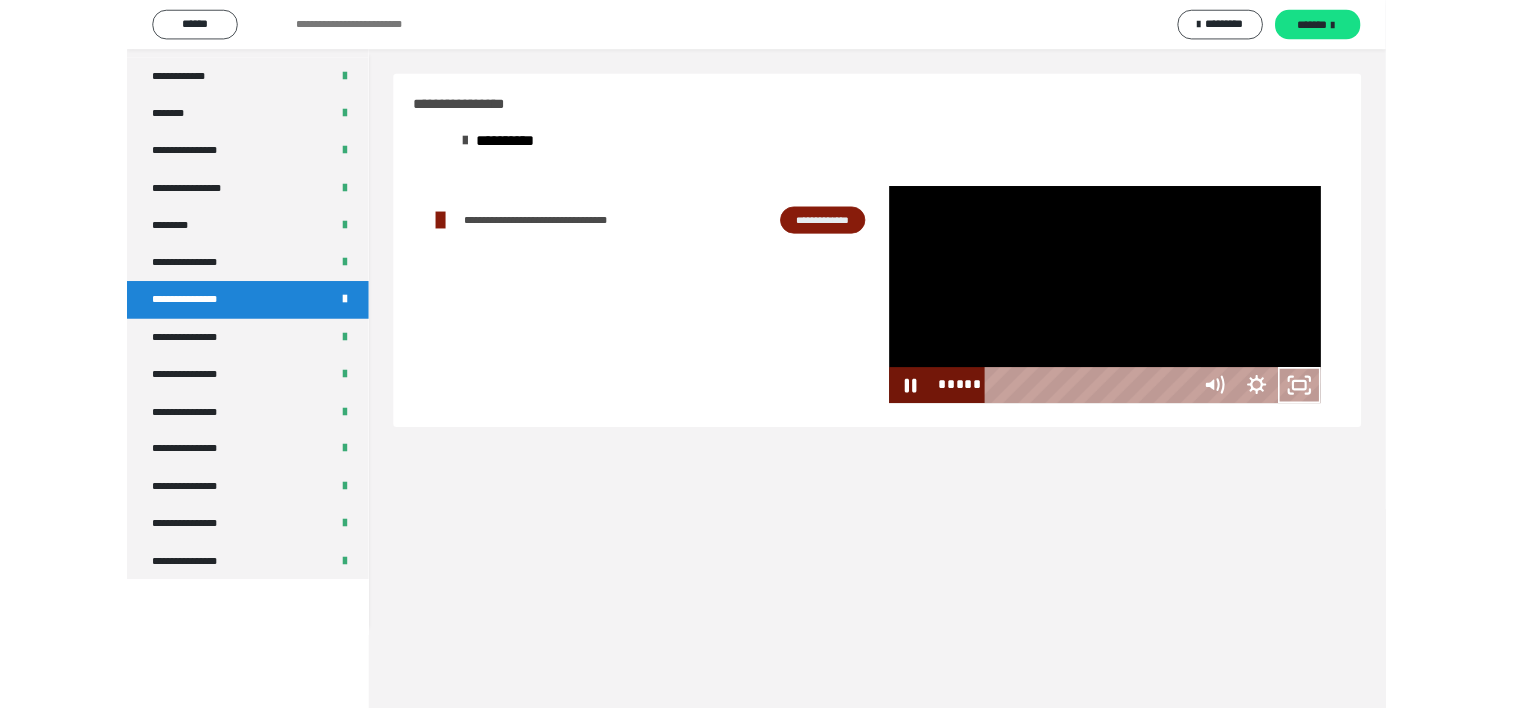 scroll, scrollTop: 2321, scrollLeft: 0, axis: vertical 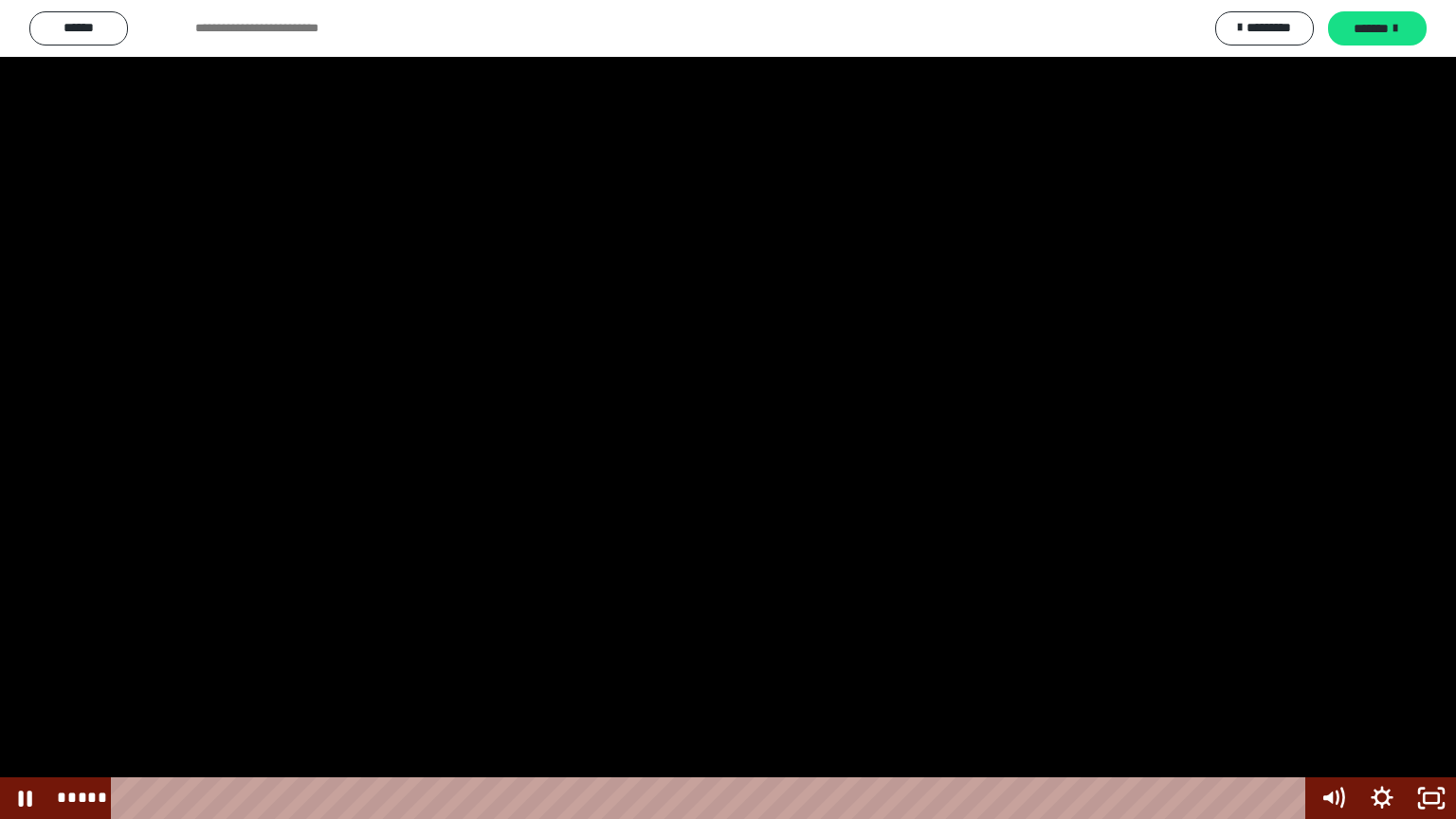 click at bounding box center (728, 410) 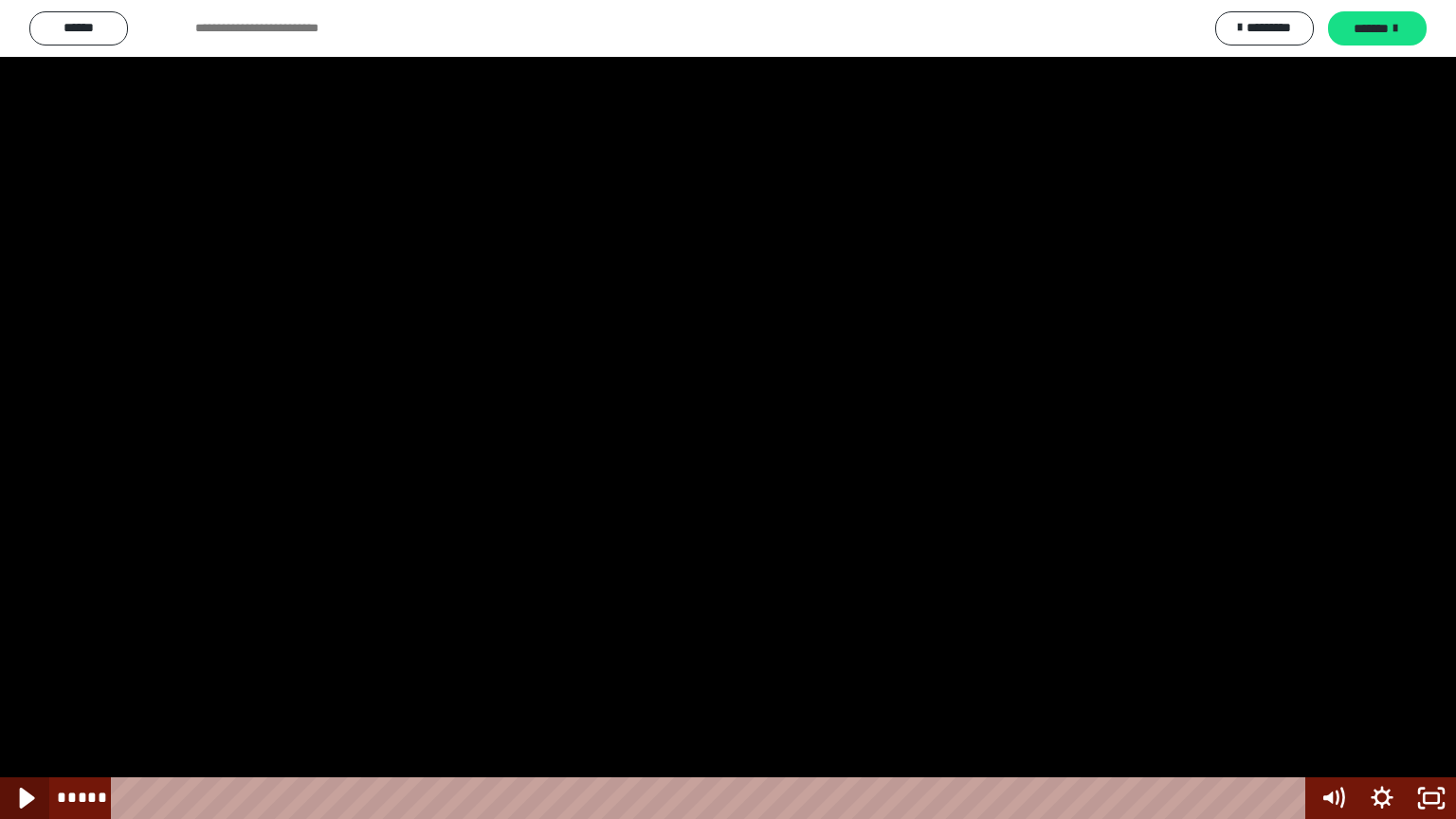 click 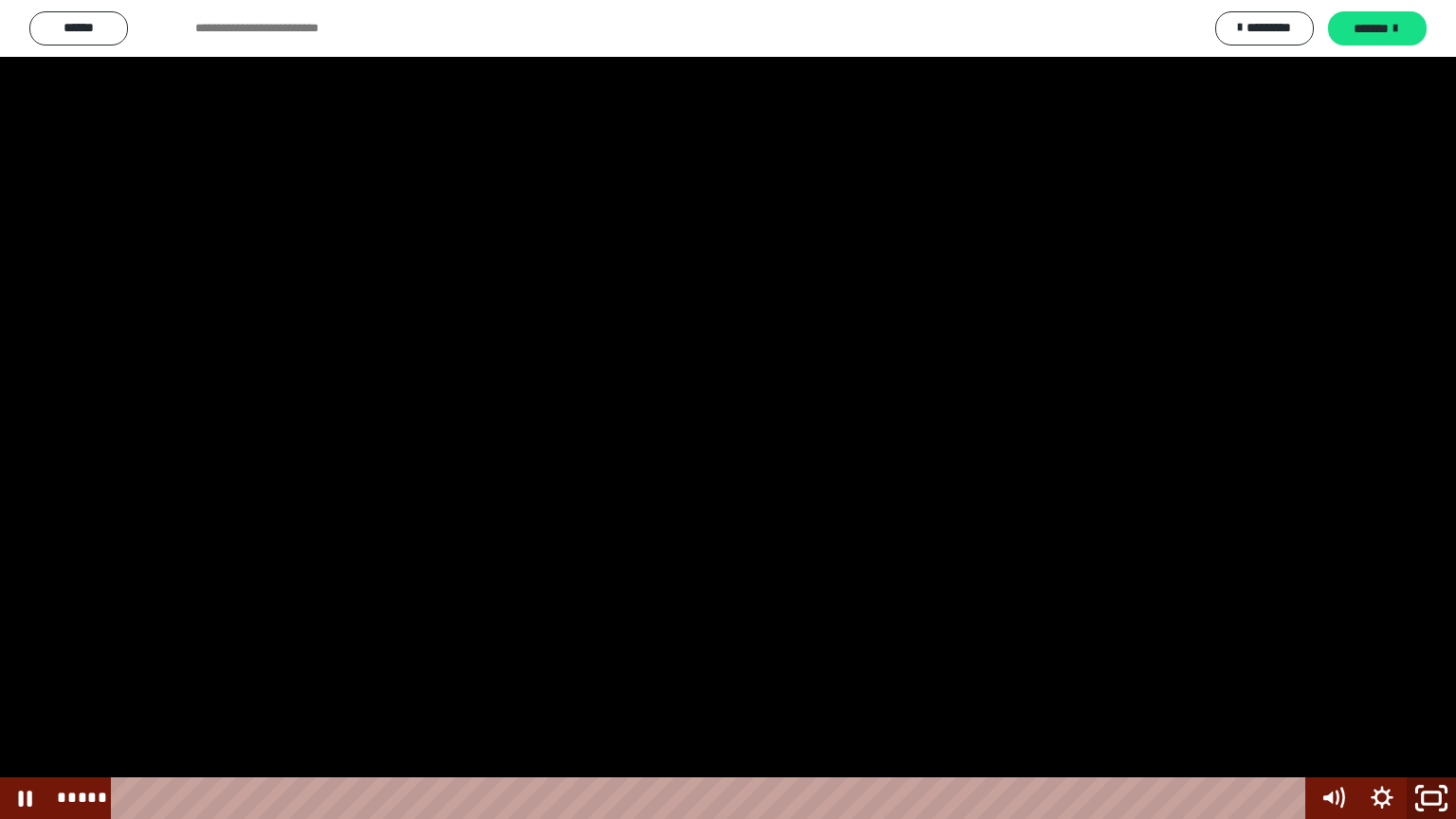click 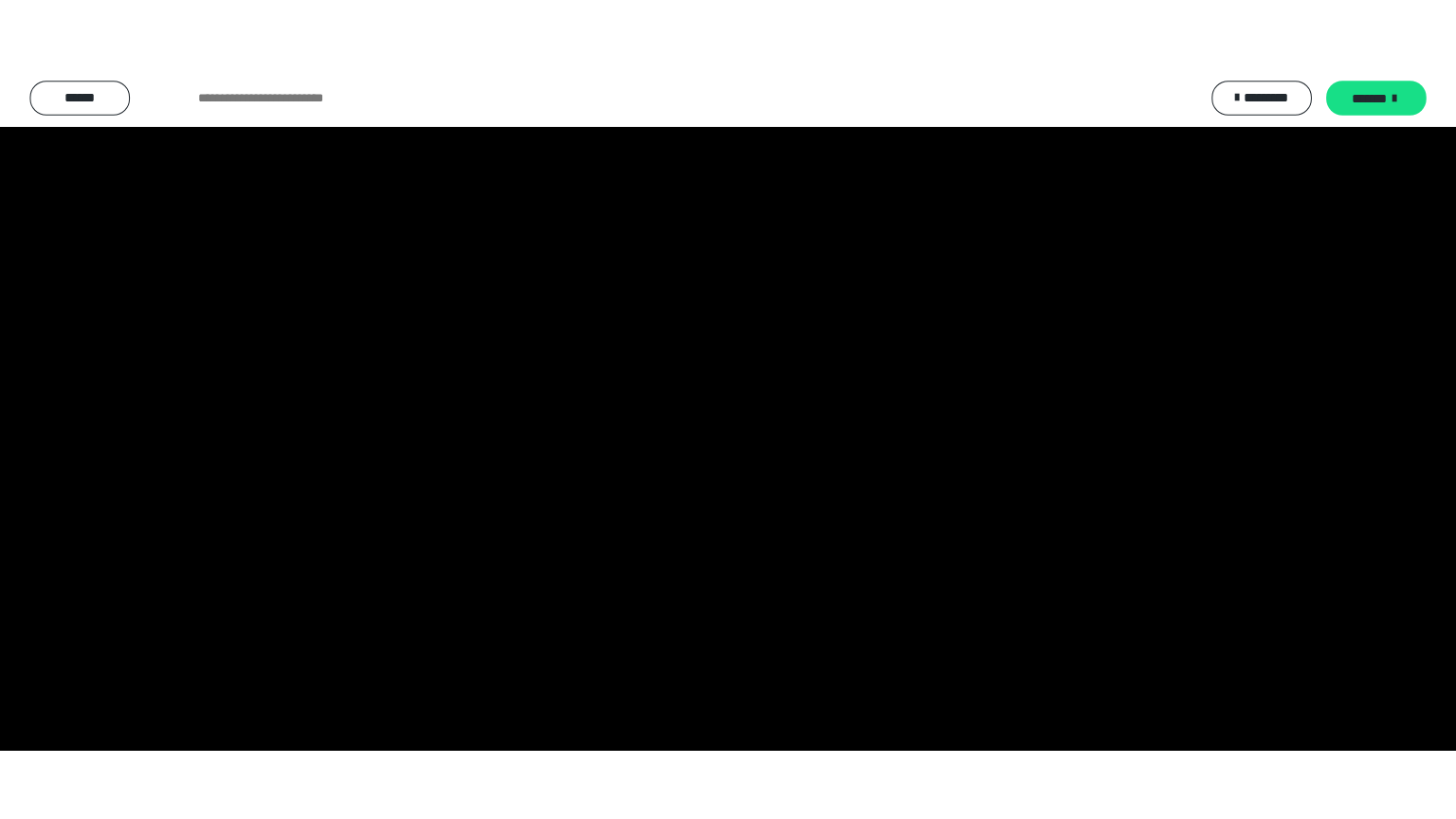 scroll, scrollTop: 2347, scrollLeft: 0, axis: vertical 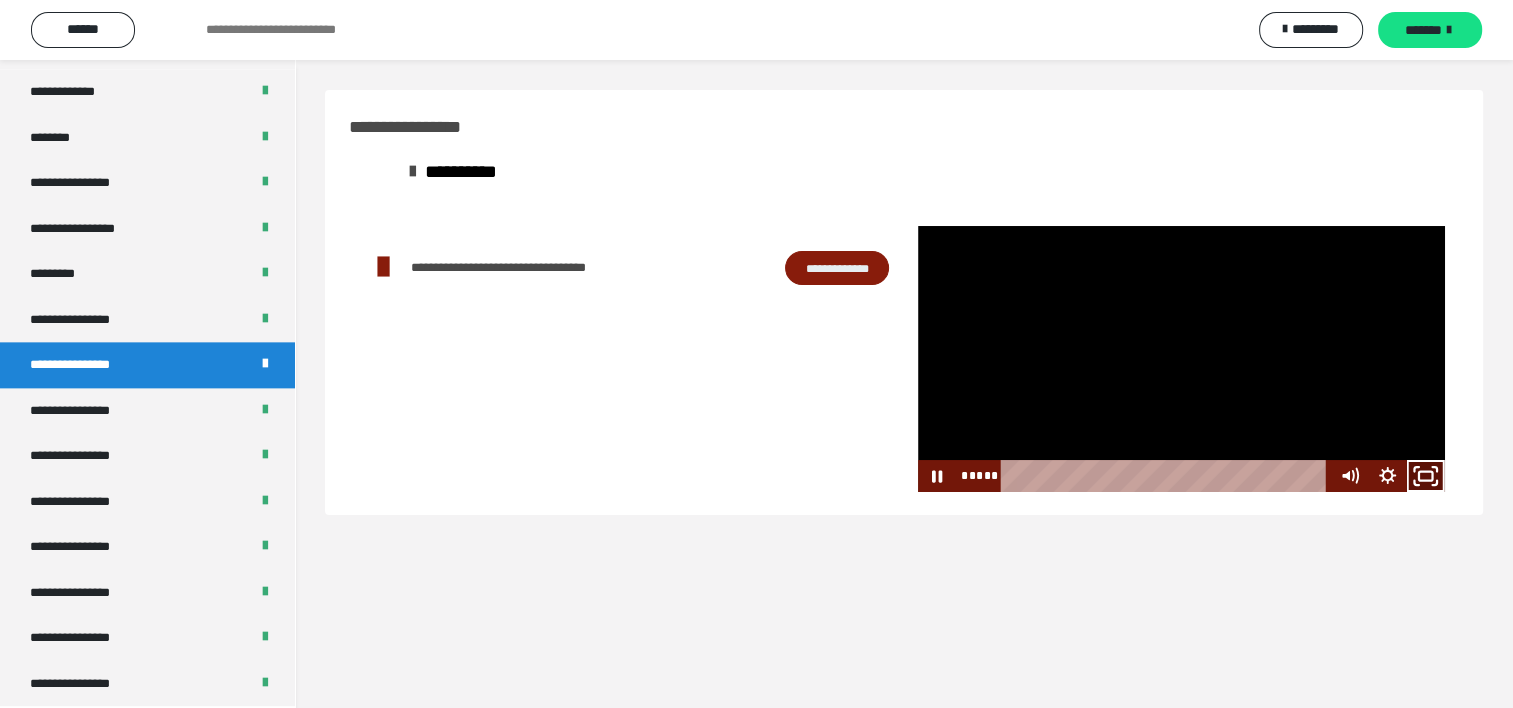 click 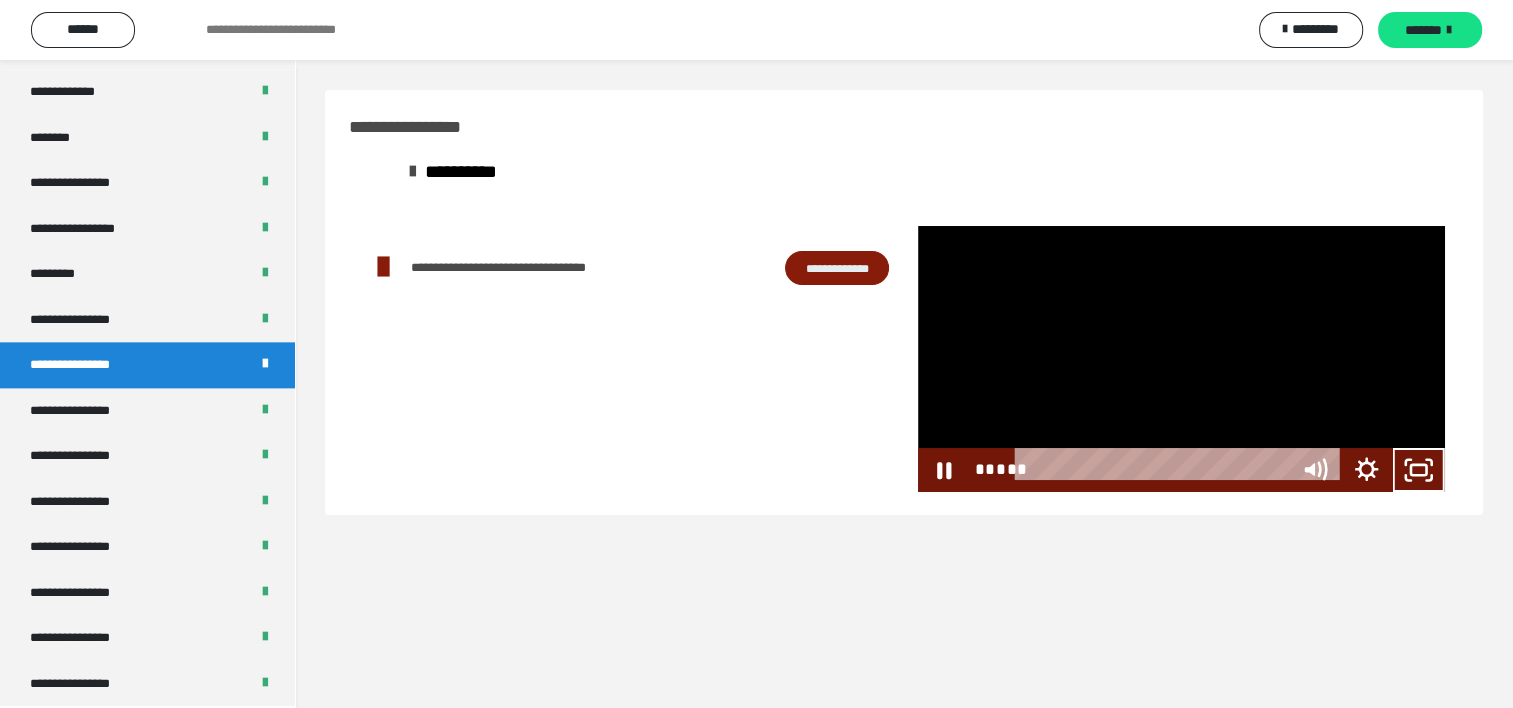 scroll, scrollTop: 2321, scrollLeft: 0, axis: vertical 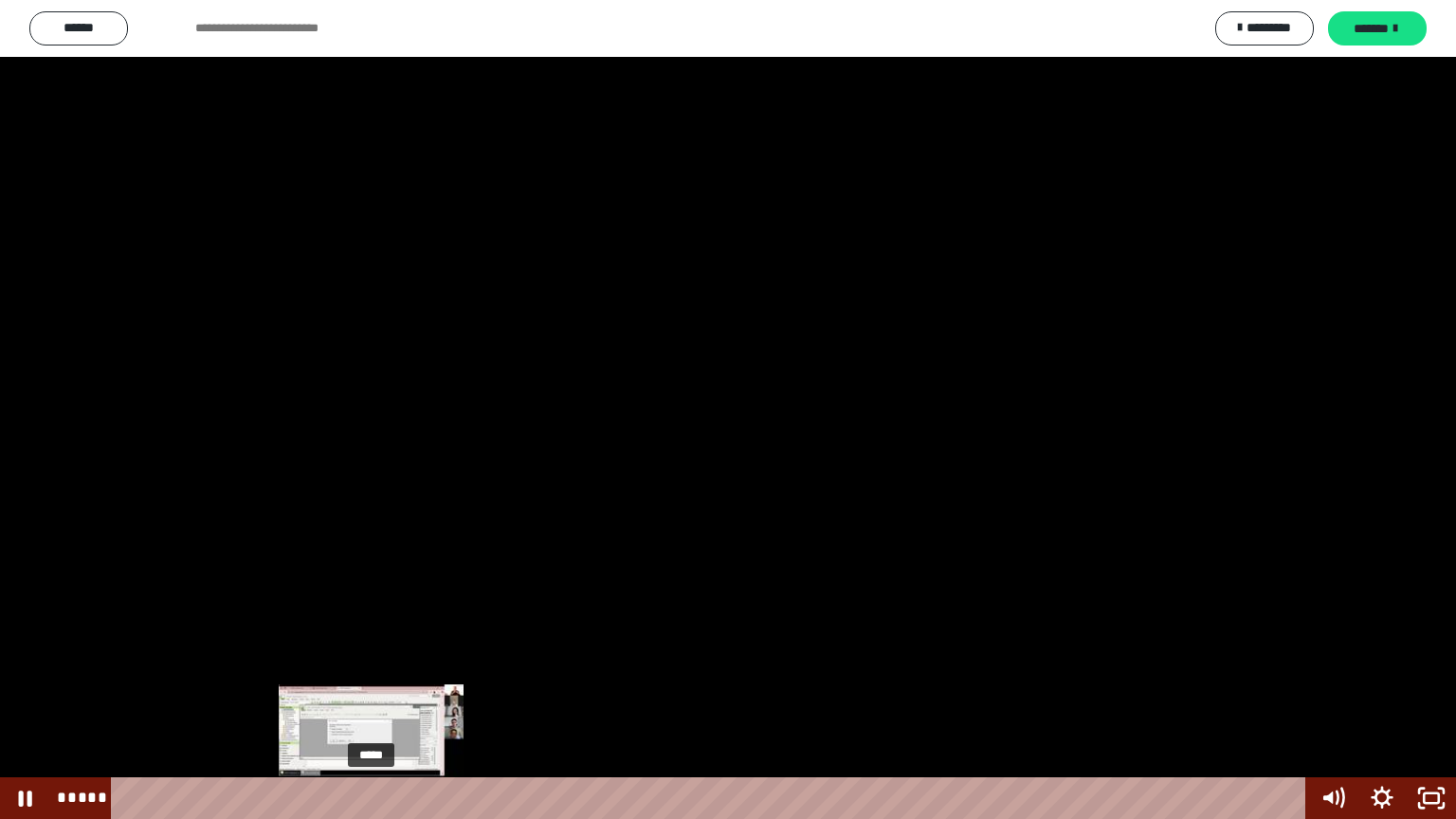 click on "*****" at bounding box center [712, 798] 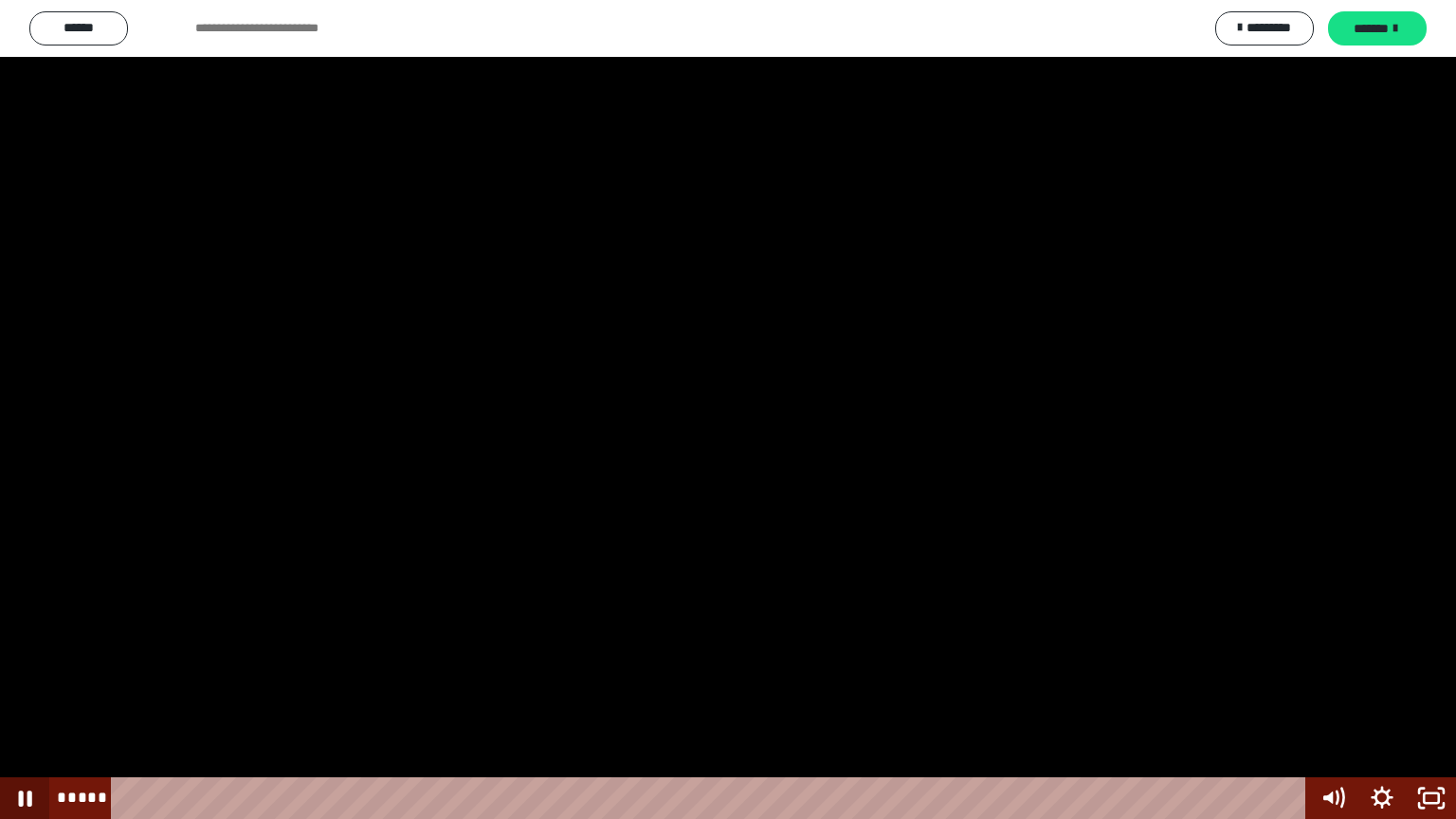 click 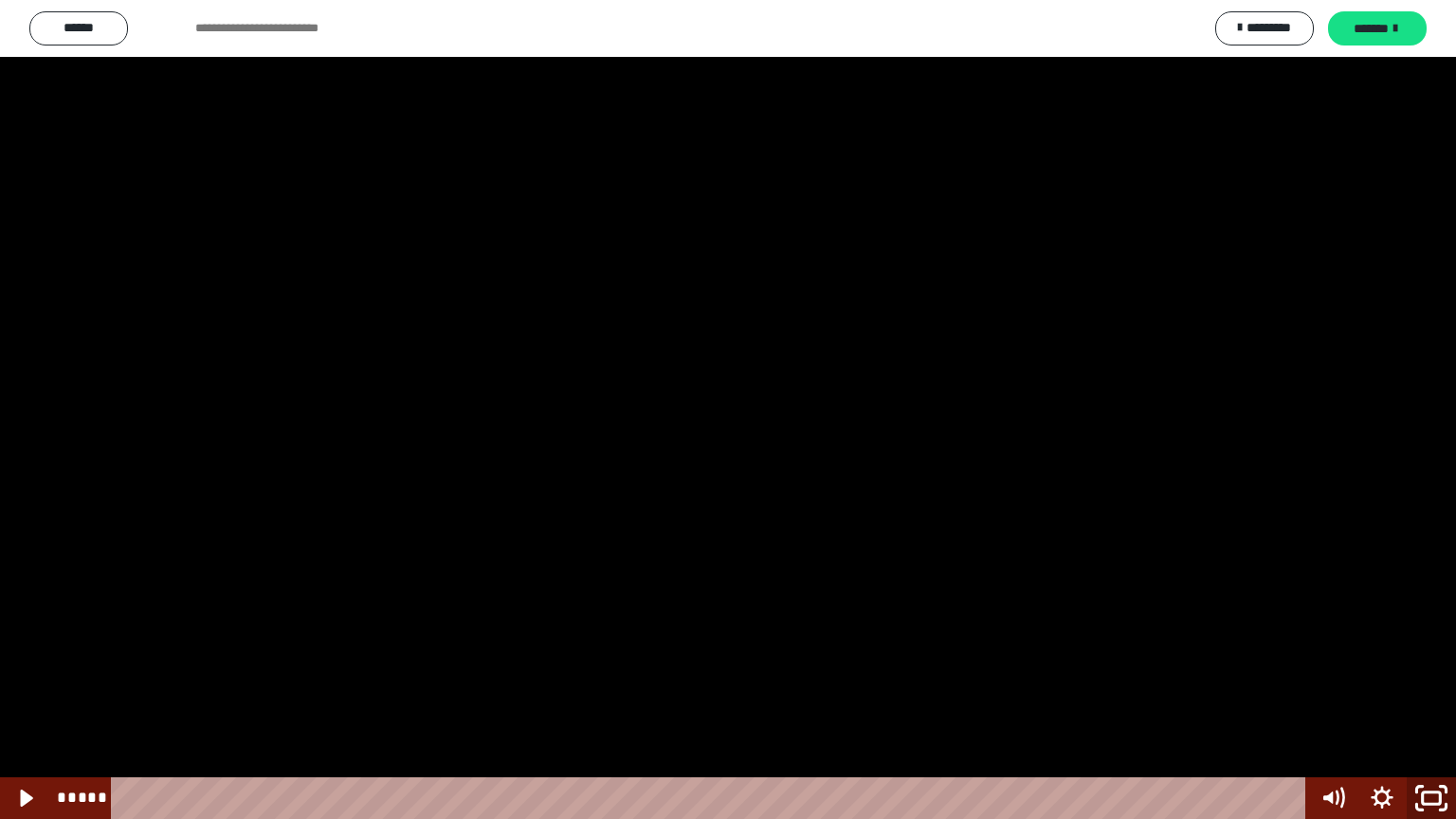 click 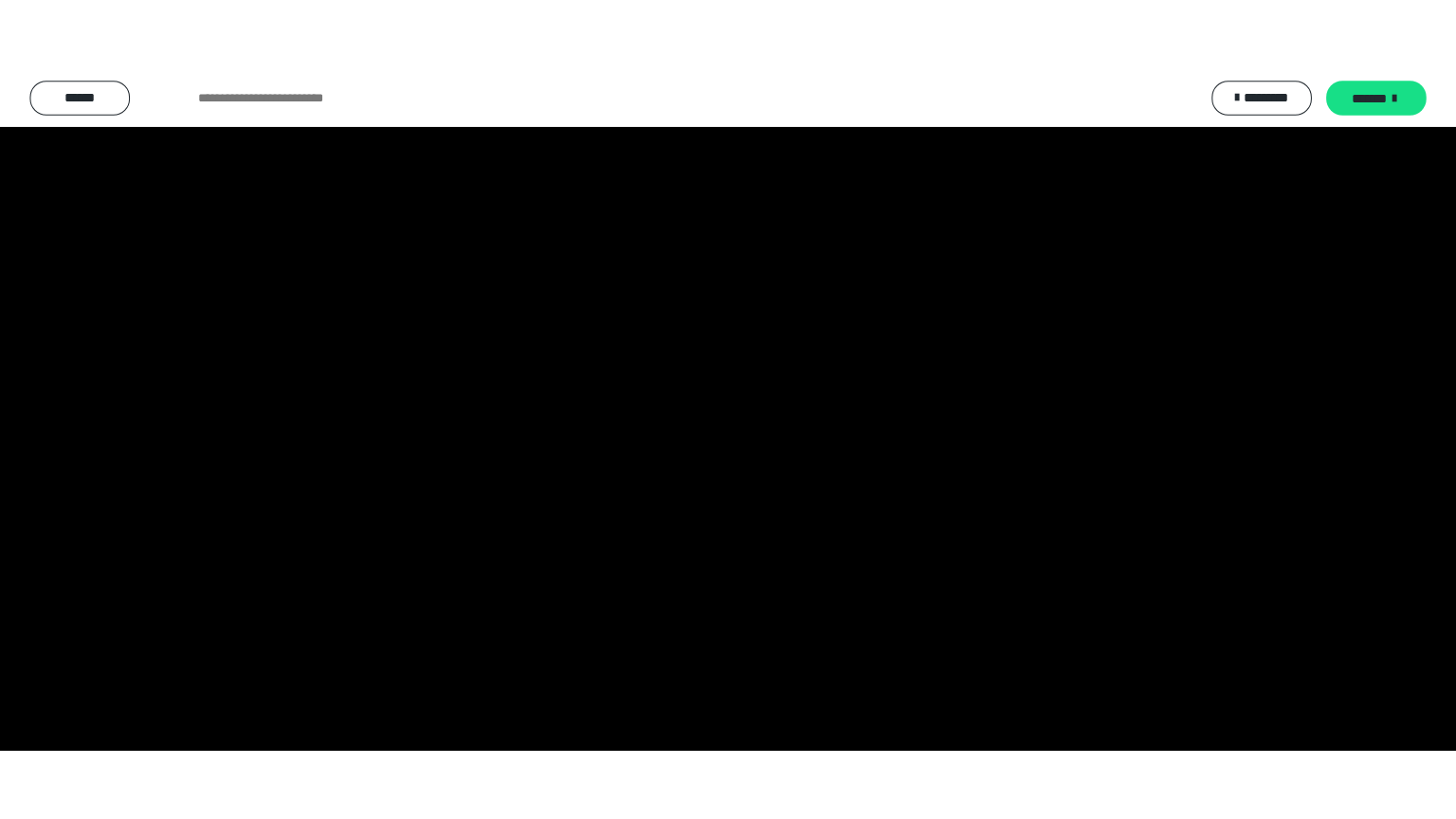 scroll, scrollTop: 2347, scrollLeft: 0, axis: vertical 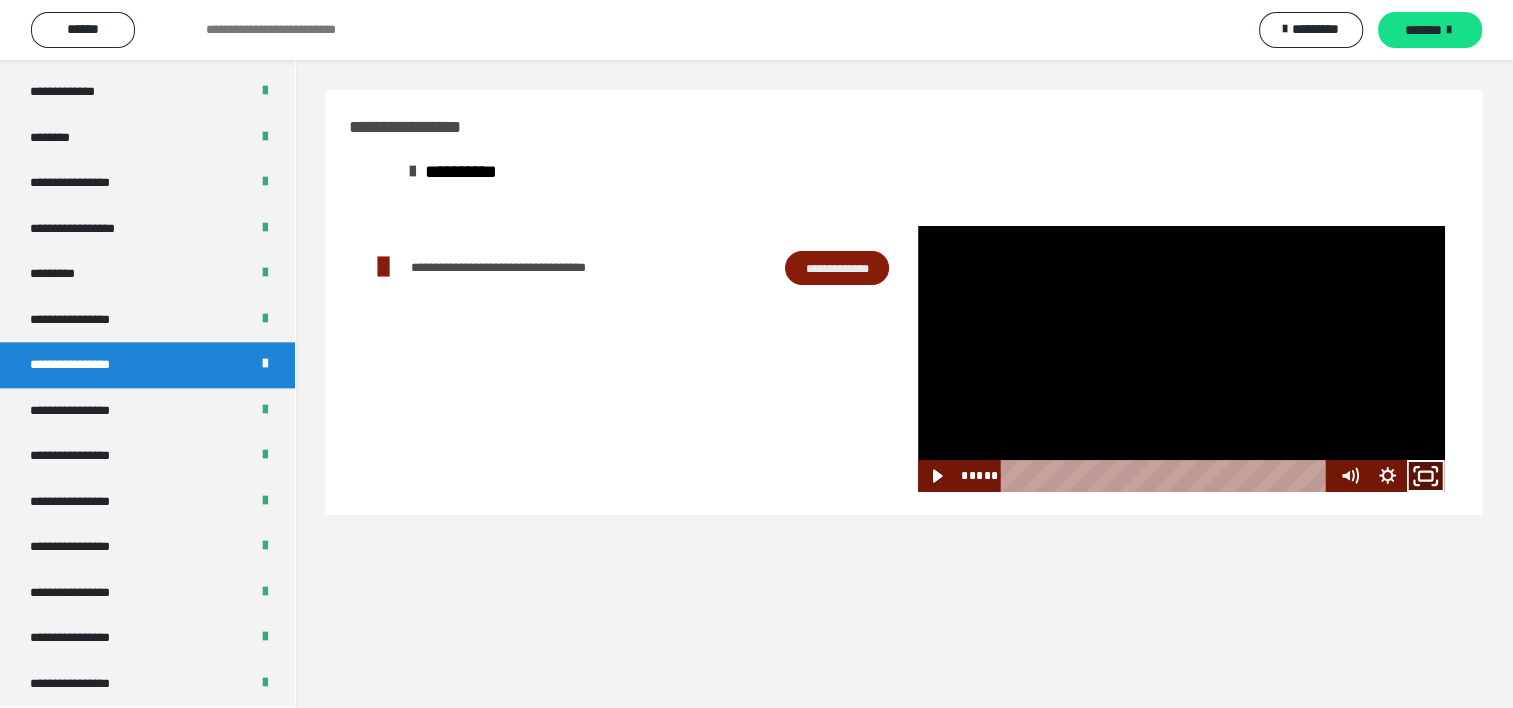 click 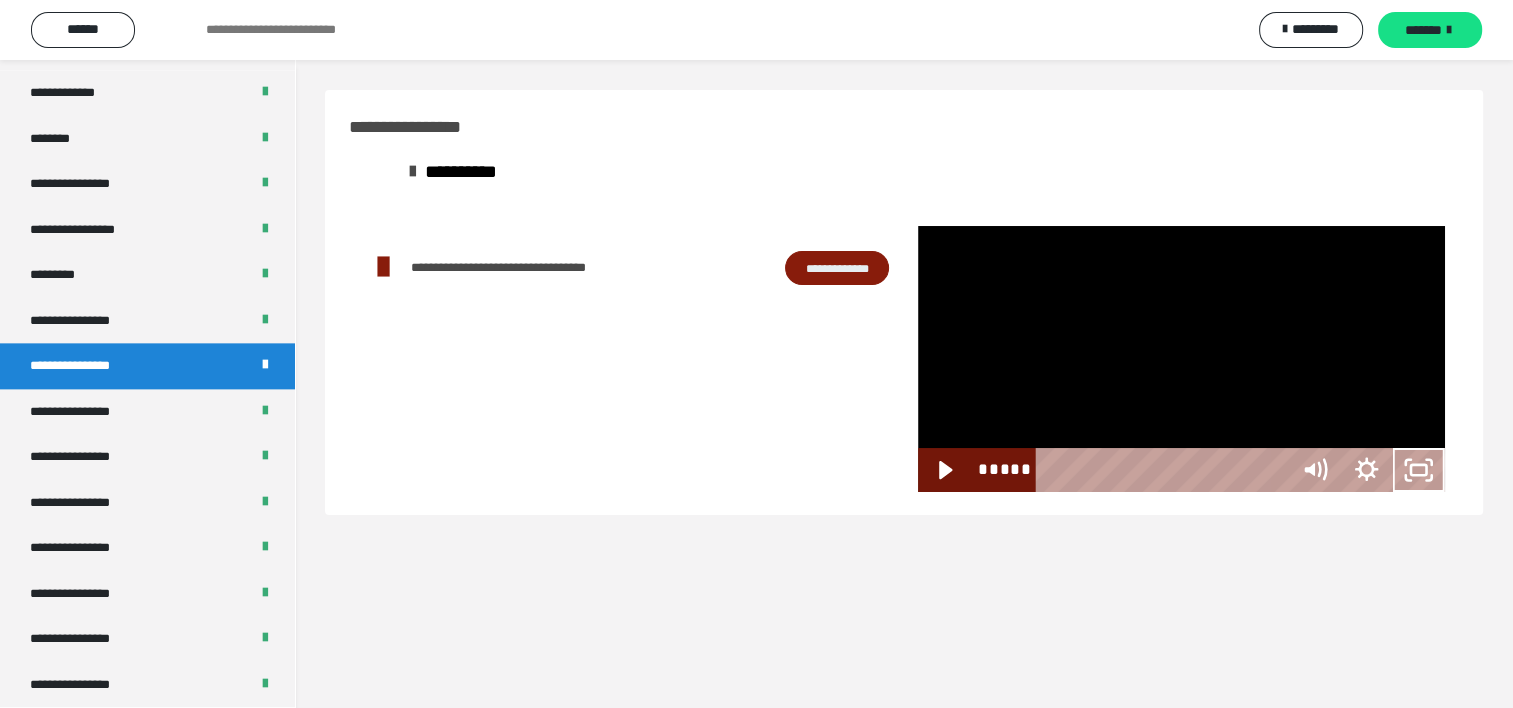 scroll, scrollTop: 2321, scrollLeft: 0, axis: vertical 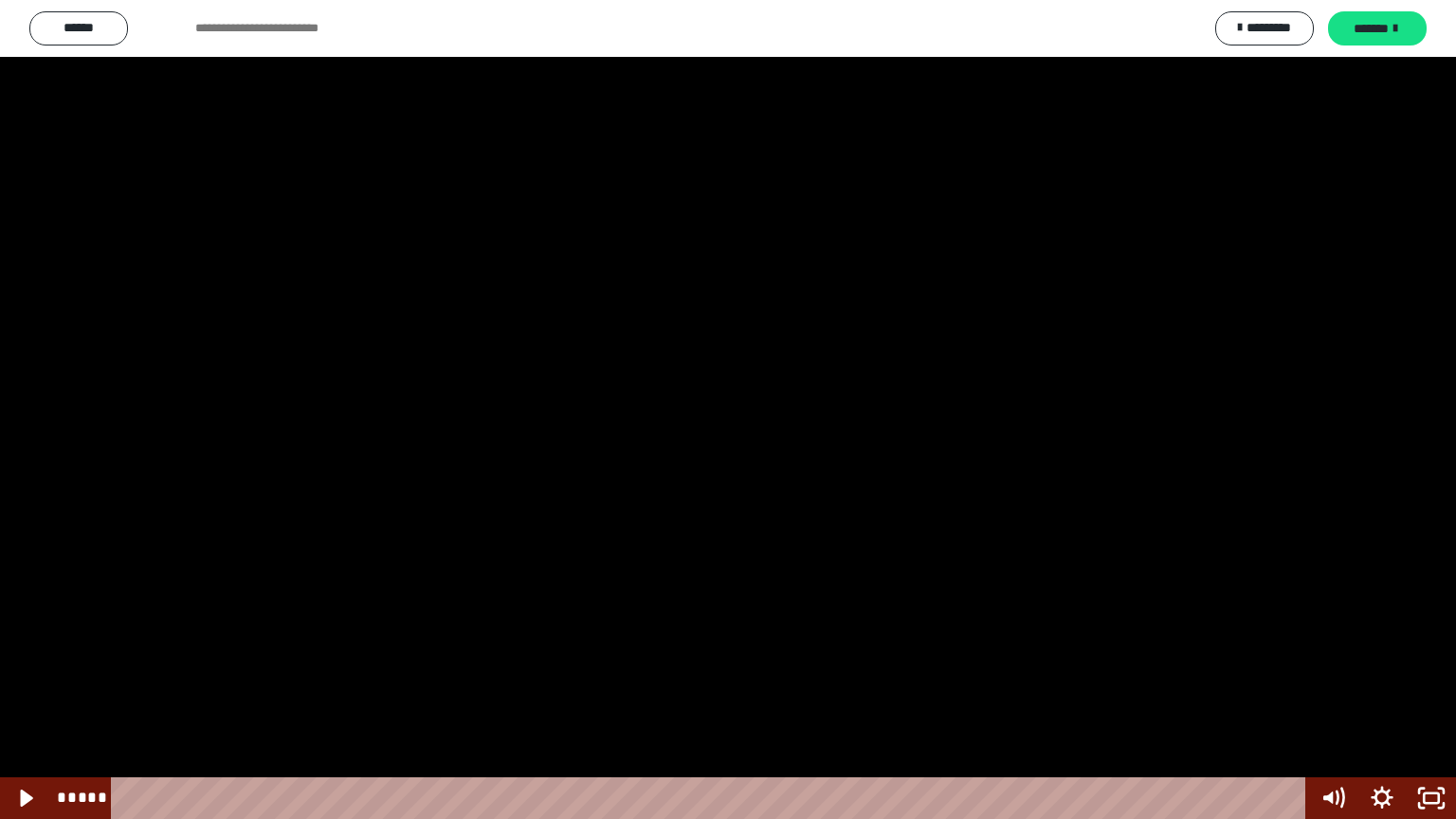 click at bounding box center [728, 410] 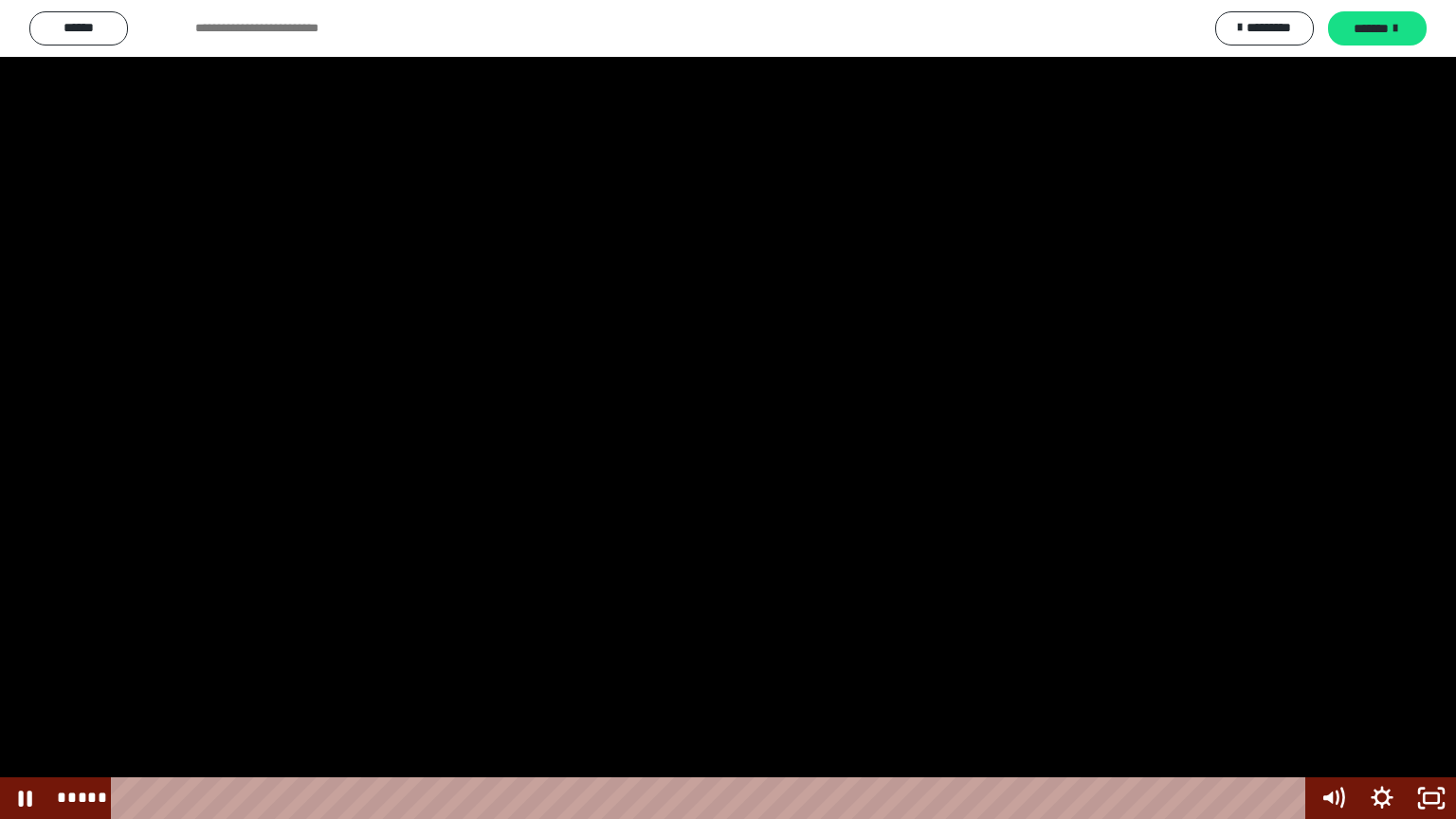type 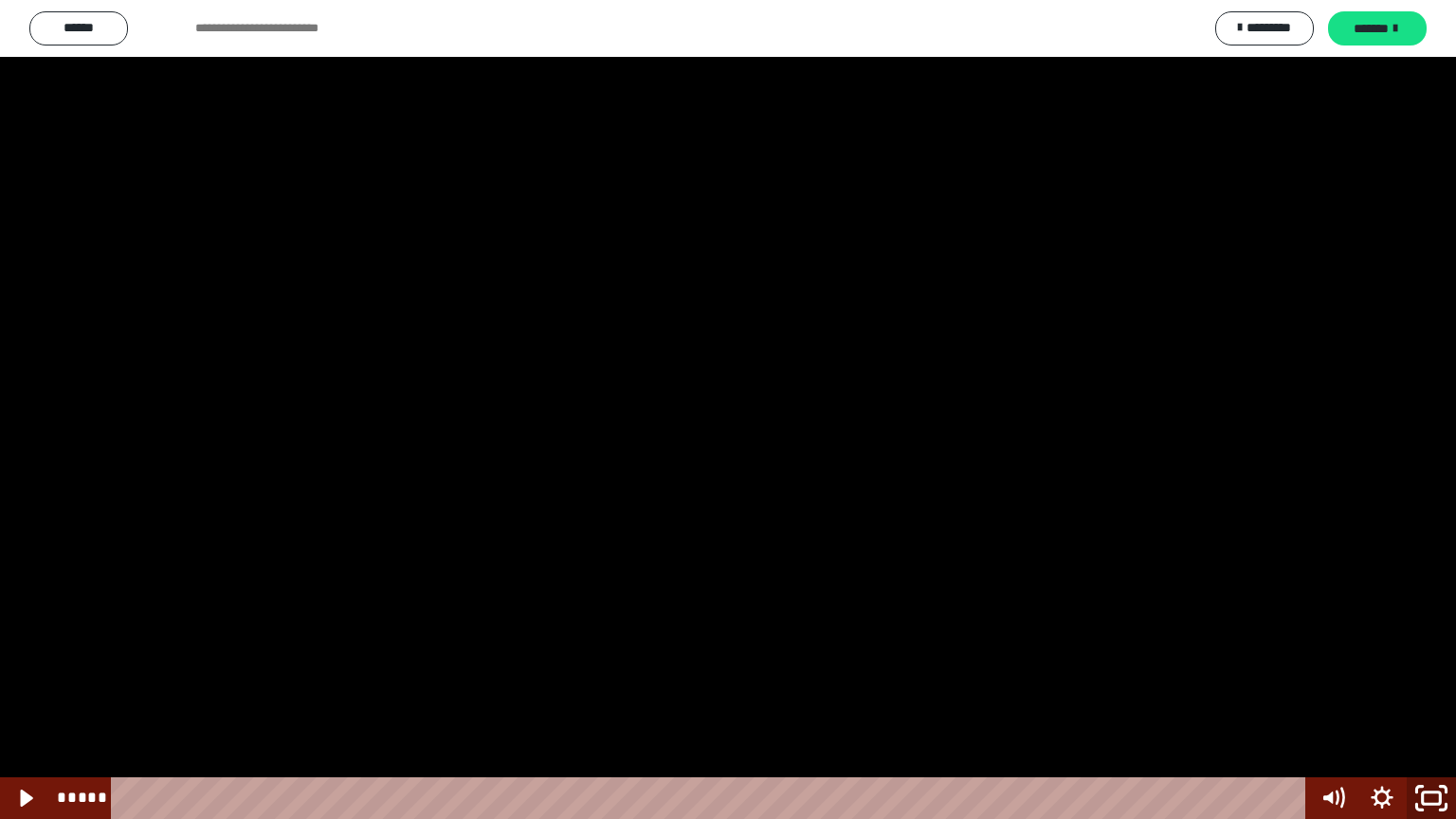 click 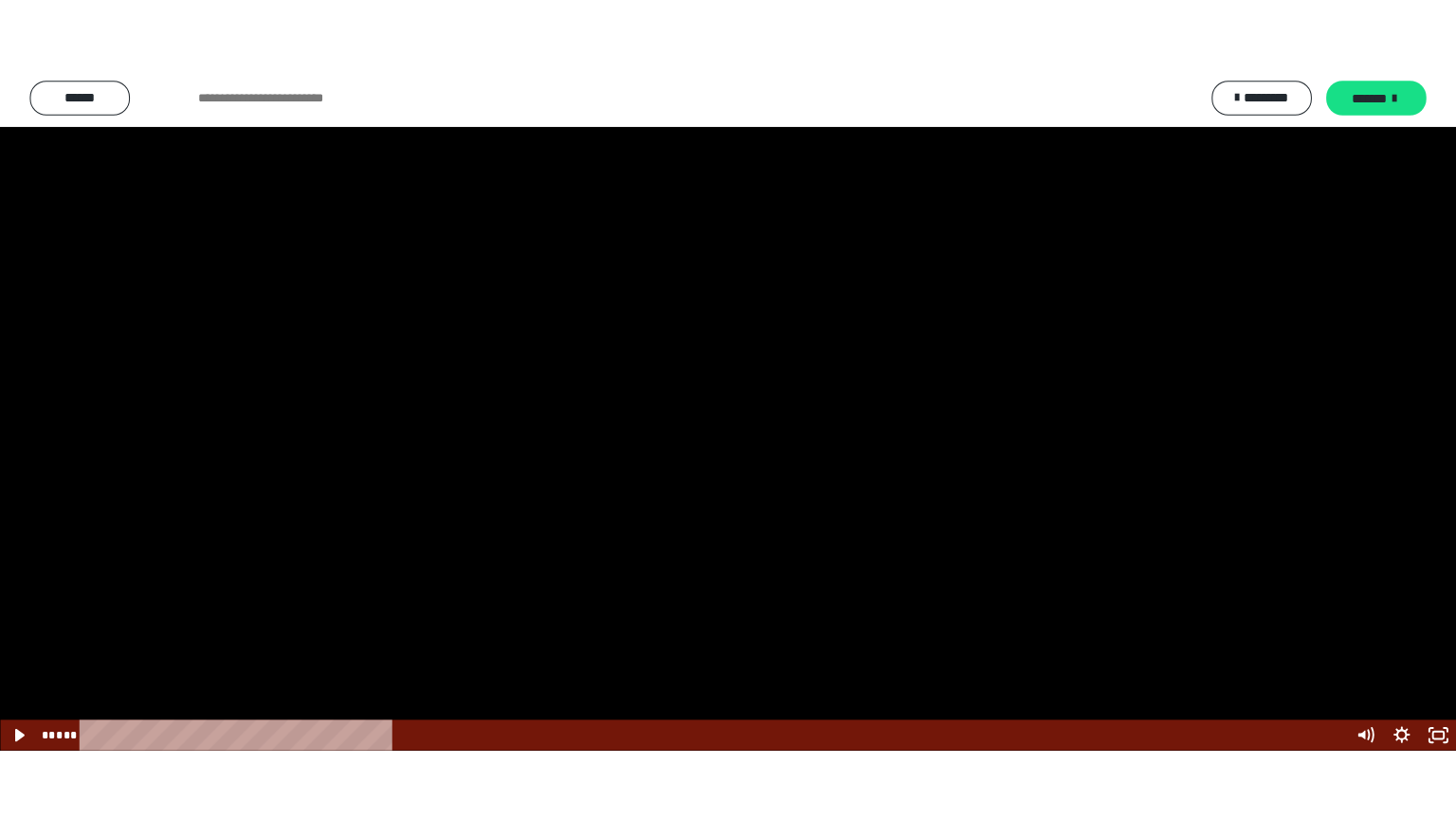 scroll, scrollTop: 2347, scrollLeft: 0, axis: vertical 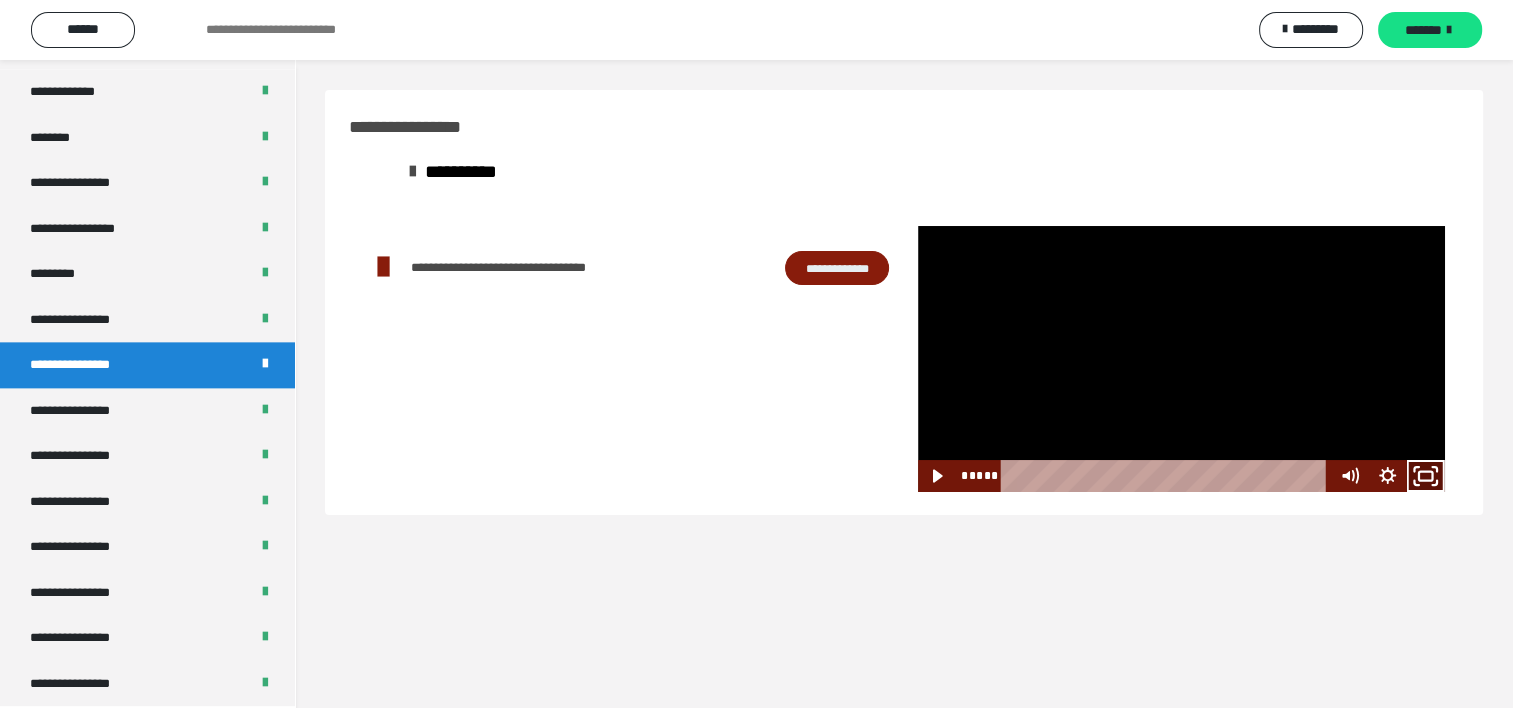 click 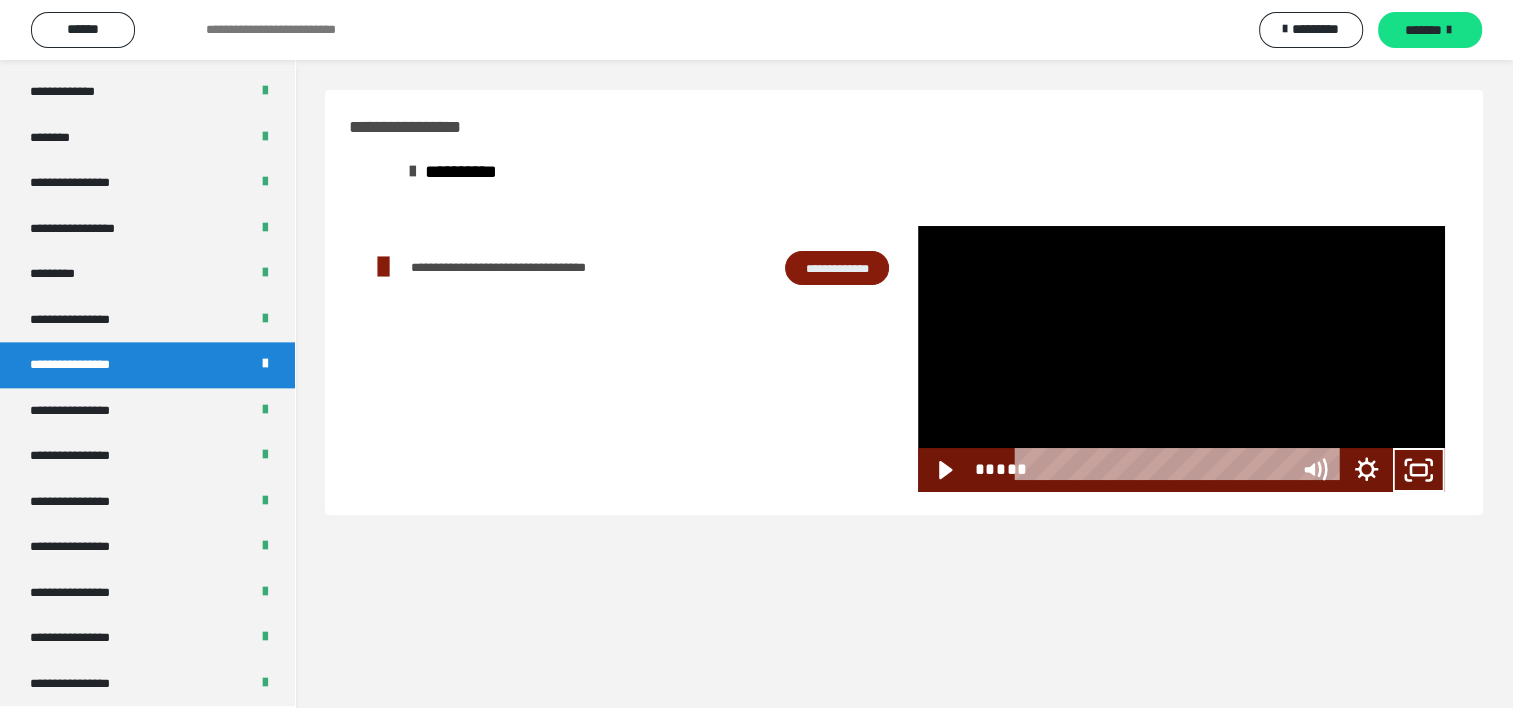 scroll, scrollTop: 2321, scrollLeft: 0, axis: vertical 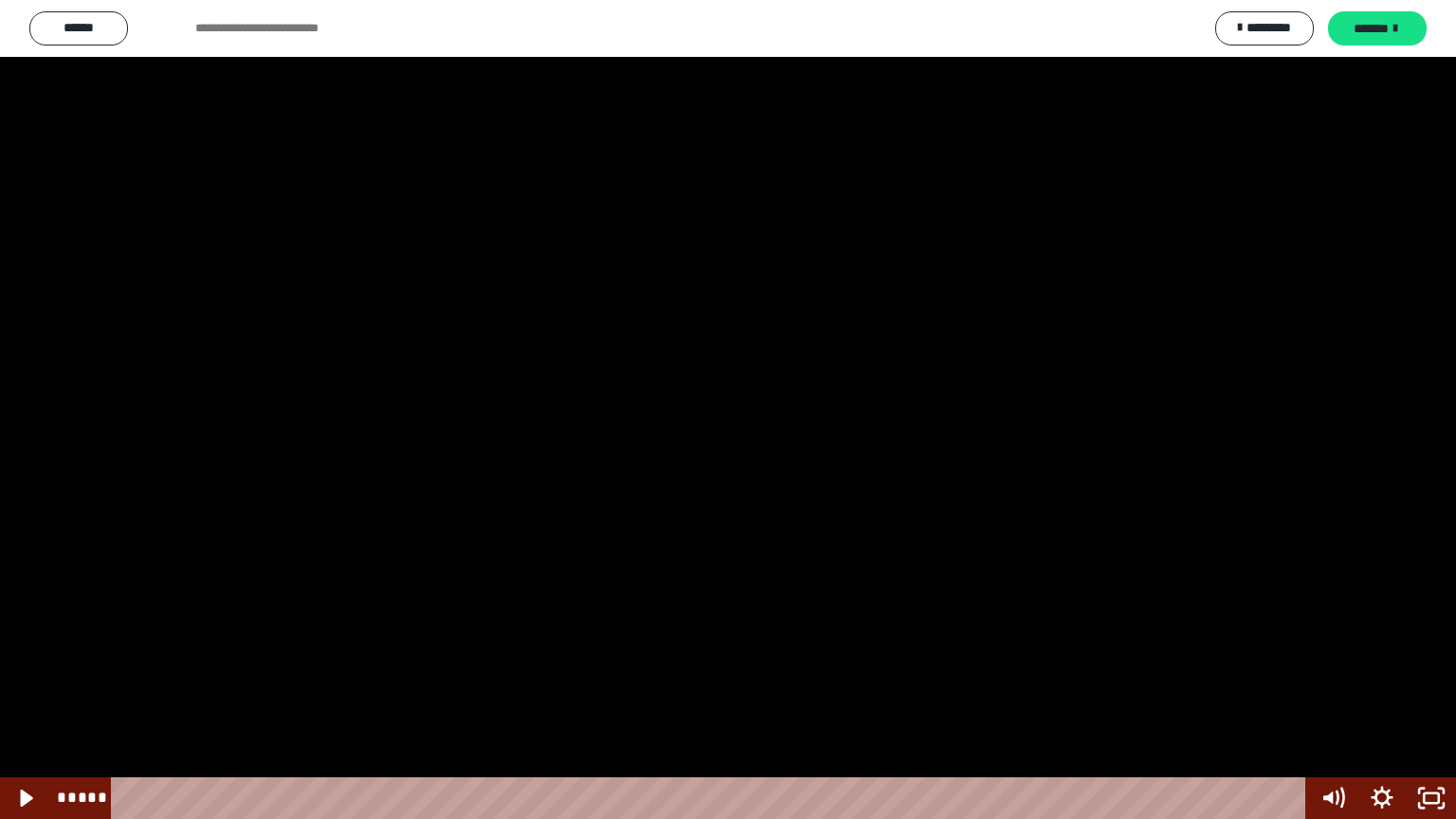 click at bounding box center [728, 410] 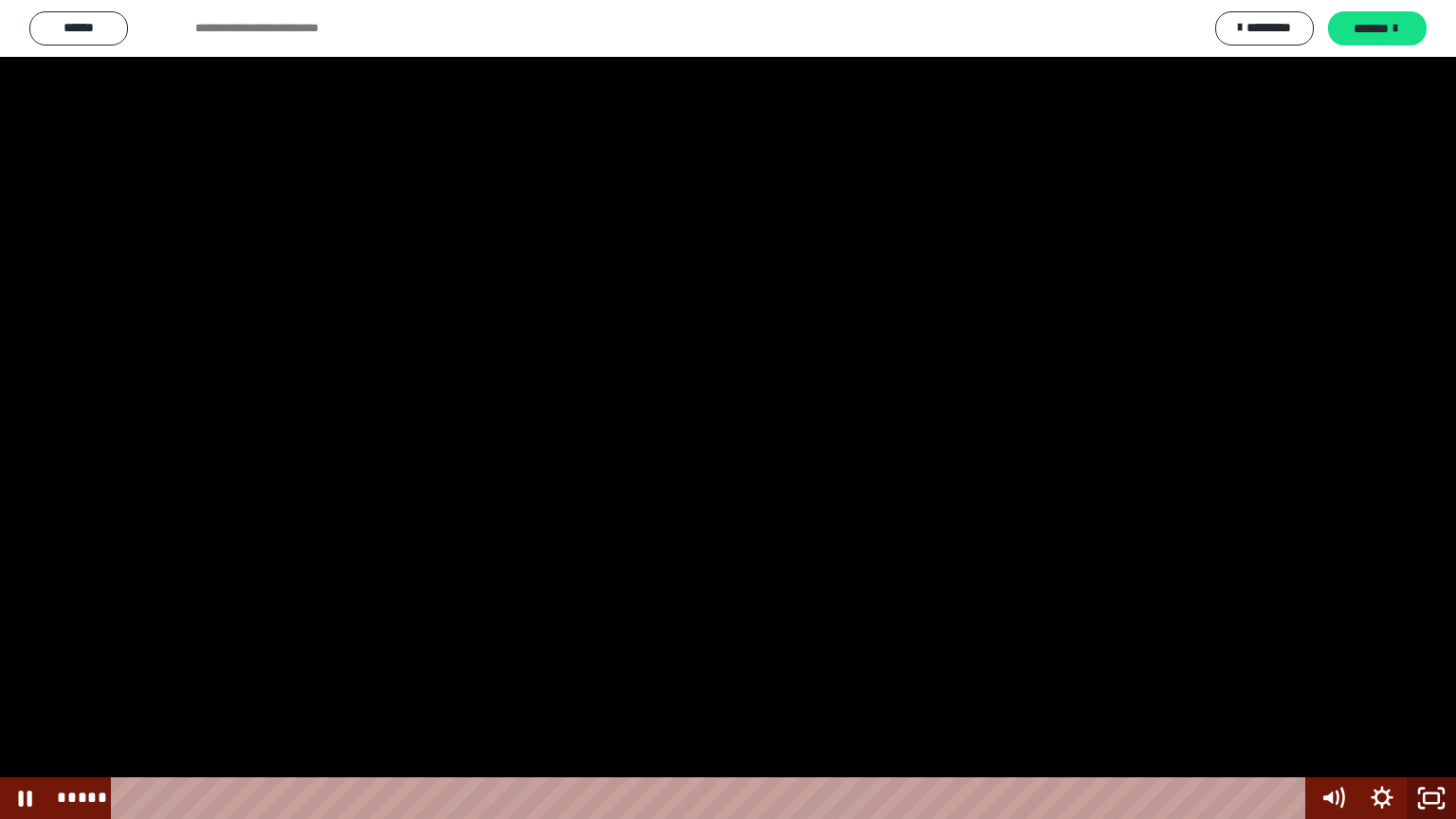 click 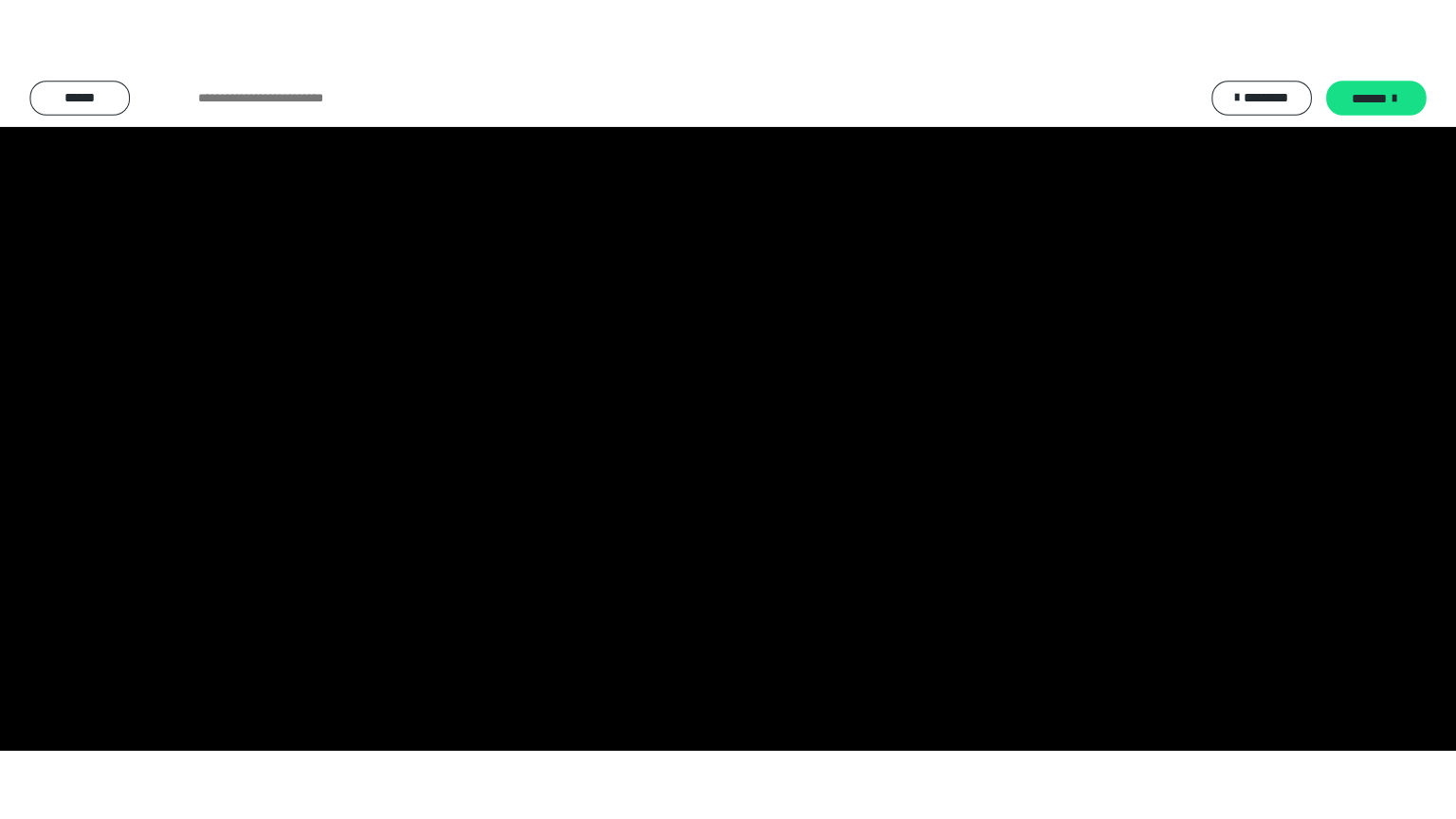 scroll, scrollTop: 2347, scrollLeft: 0, axis: vertical 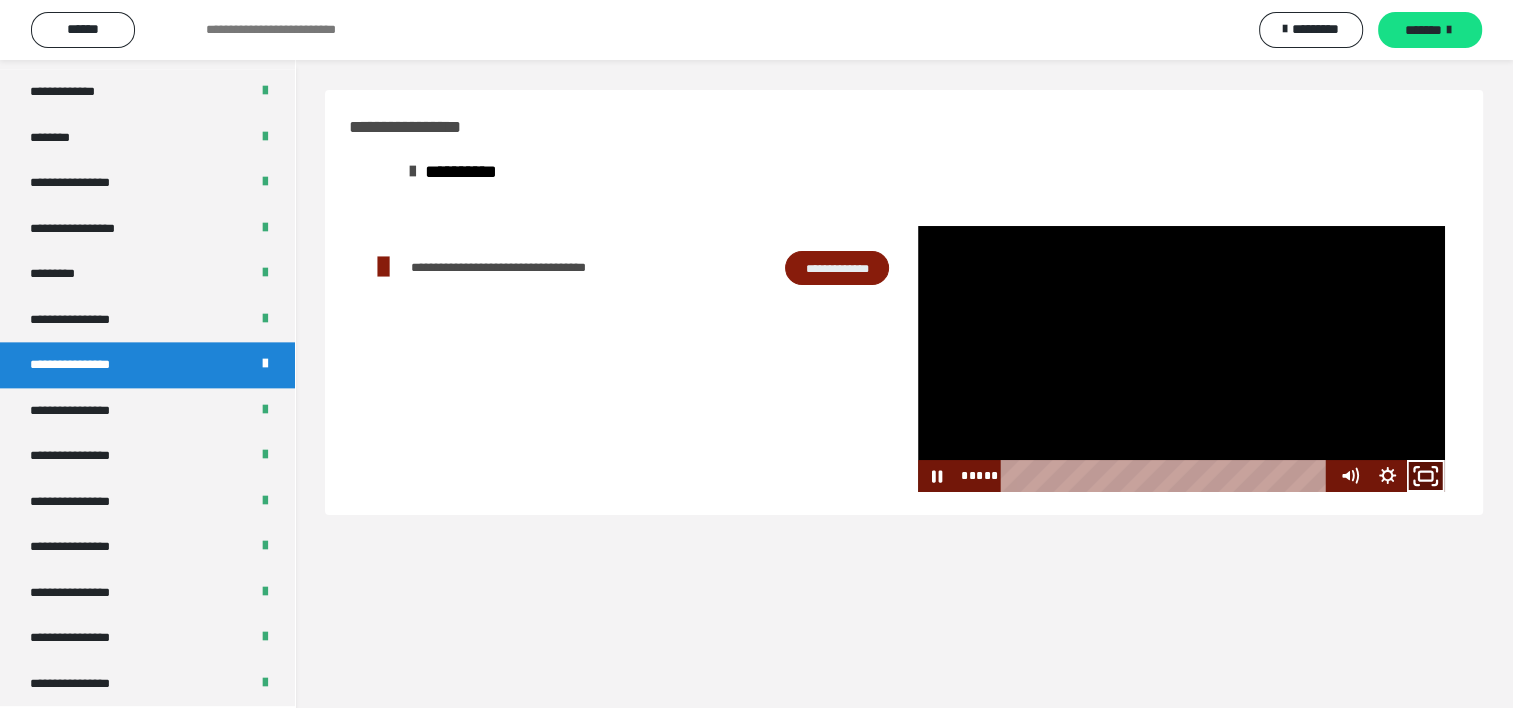 click 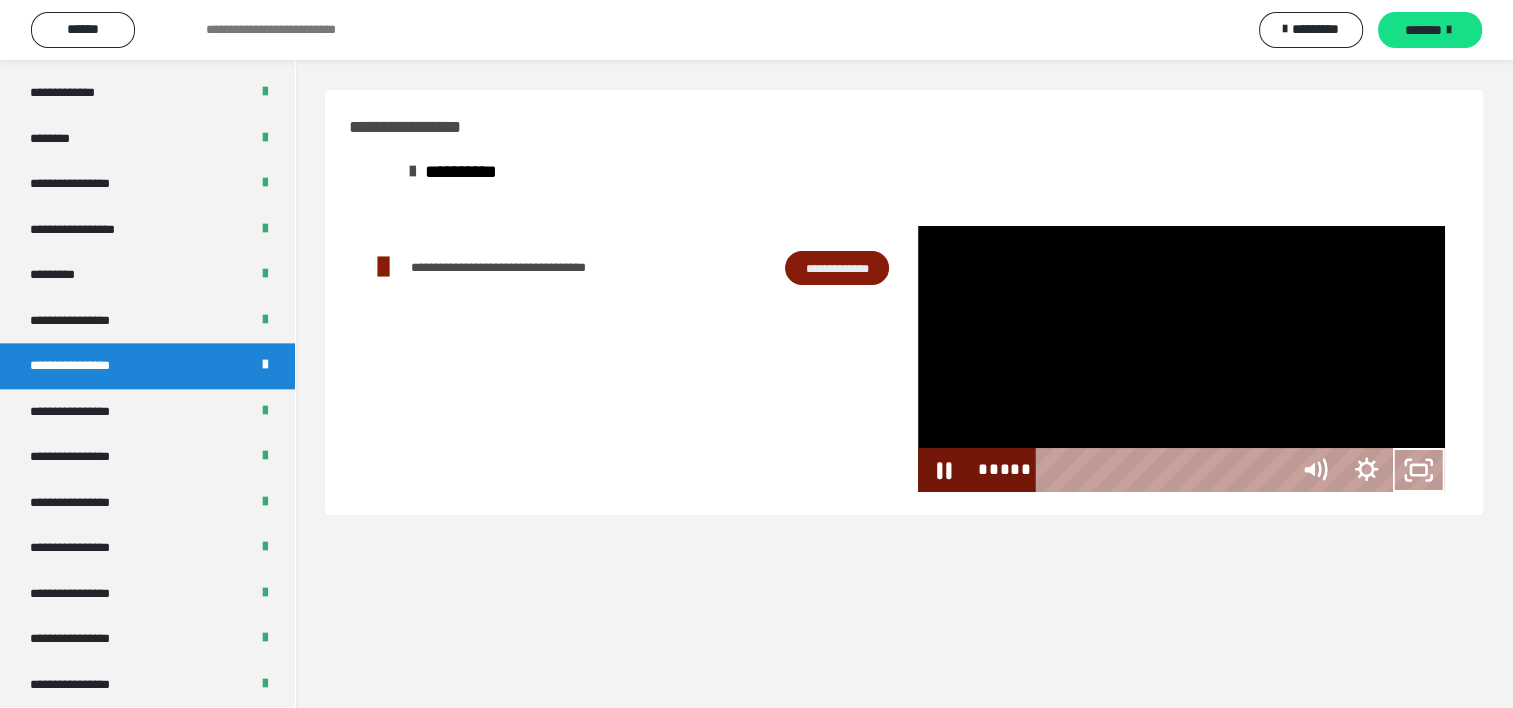 scroll, scrollTop: 2321, scrollLeft: 0, axis: vertical 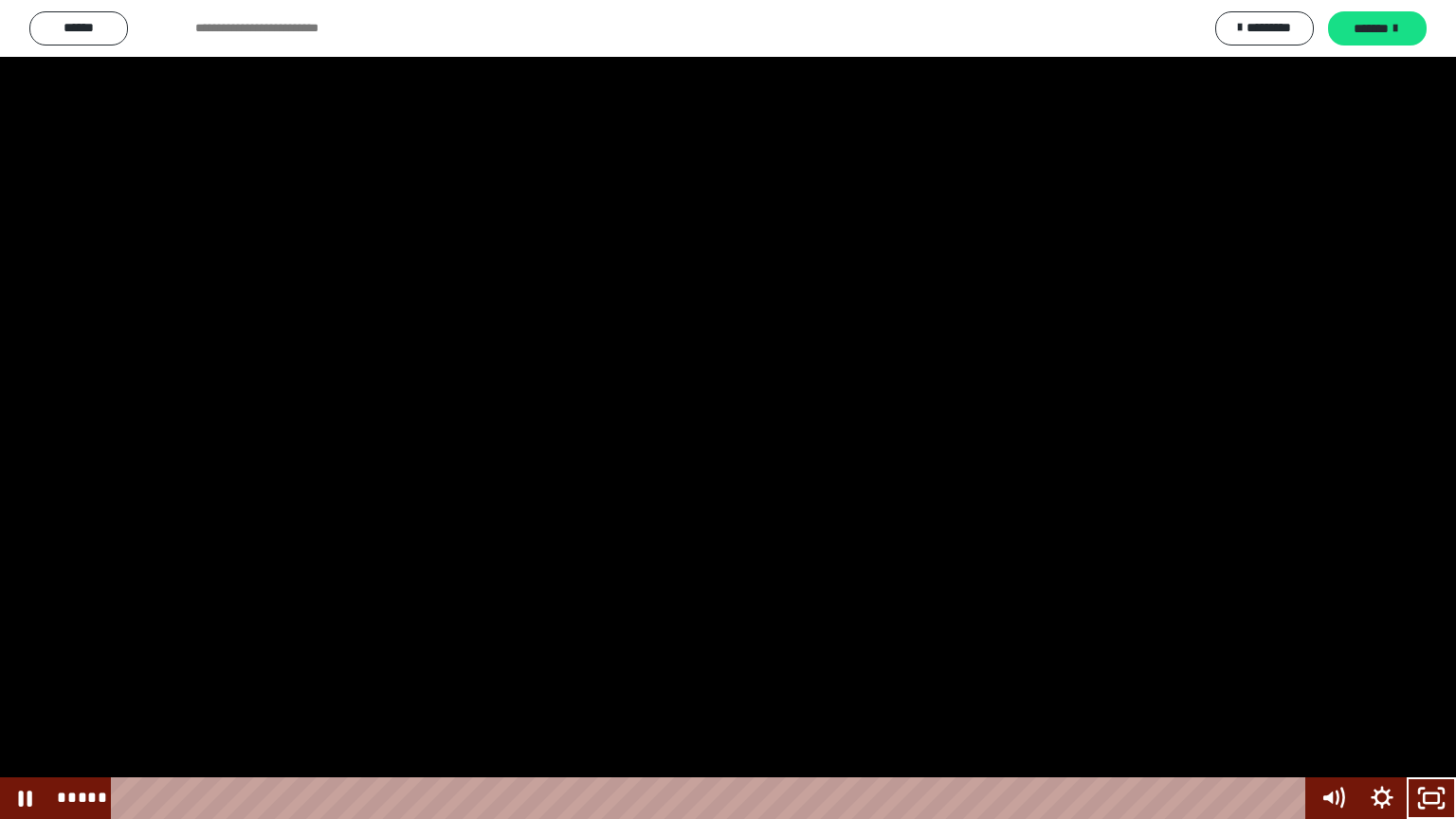 type 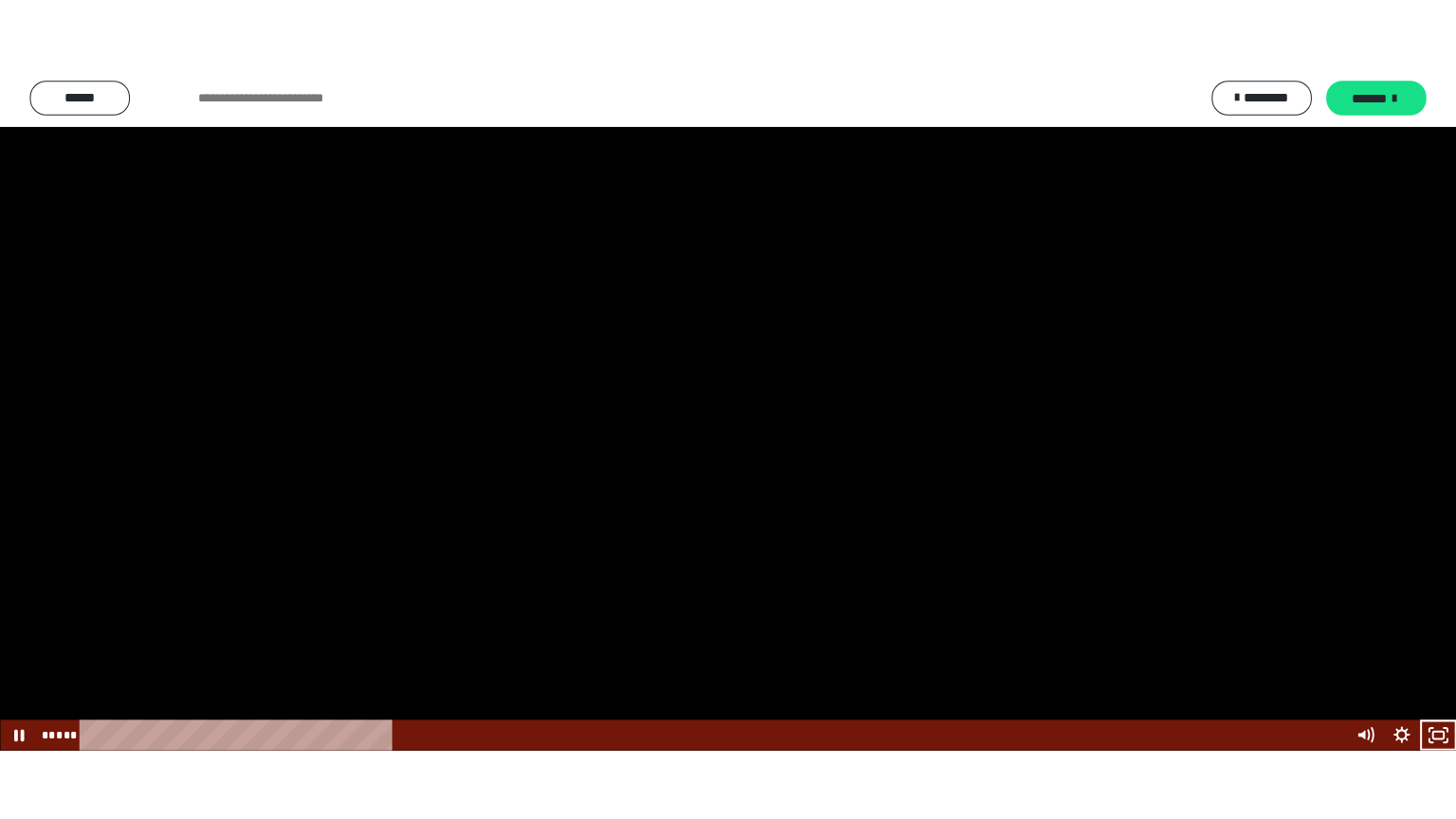 scroll, scrollTop: 2347, scrollLeft: 0, axis: vertical 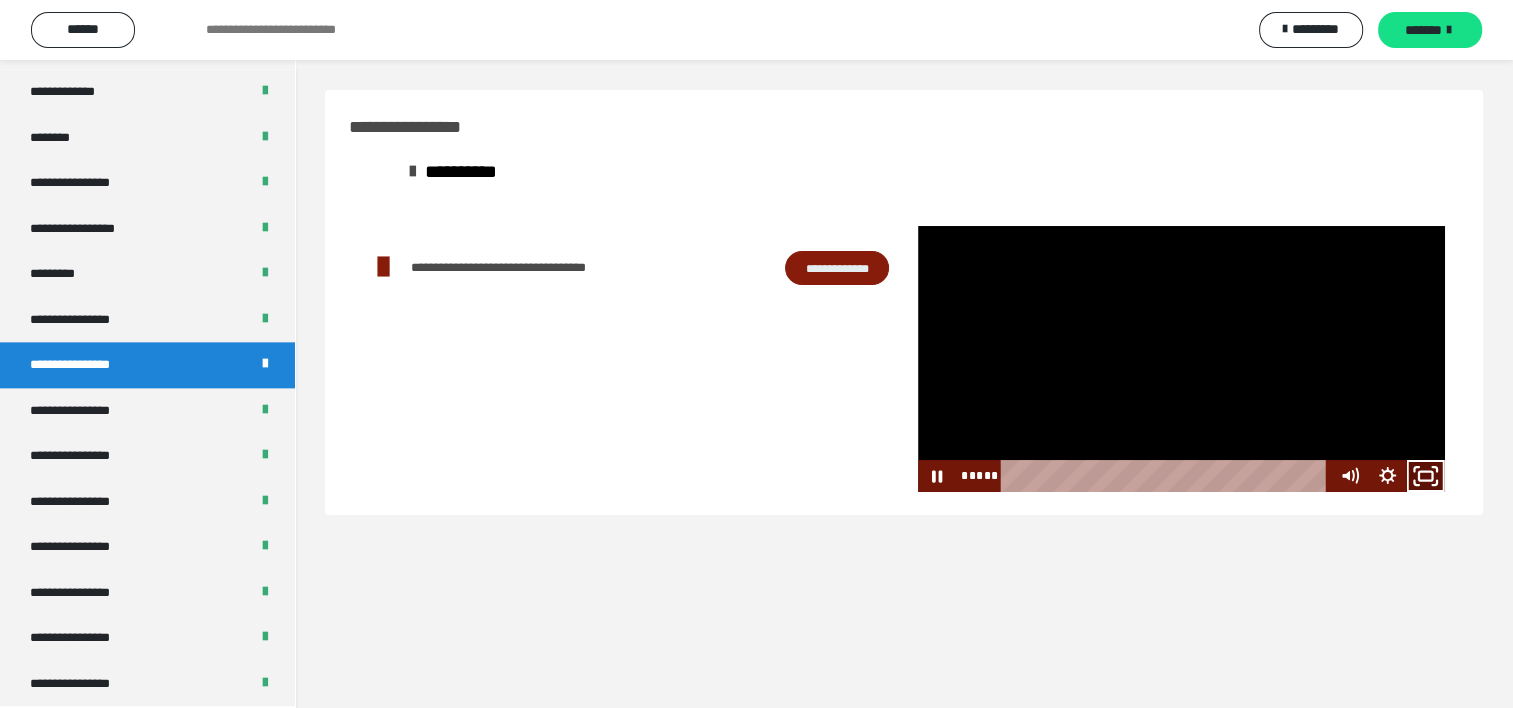 click 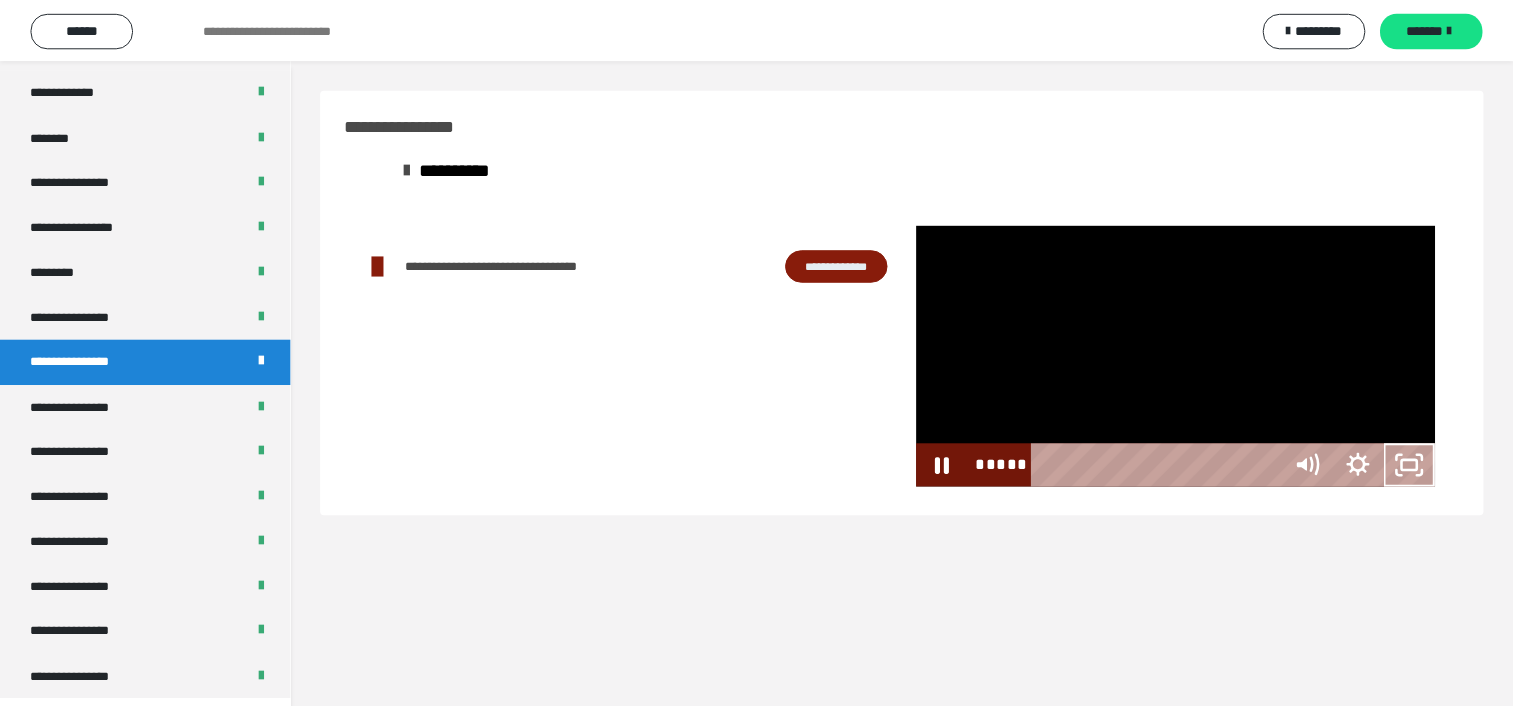 scroll, scrollTop: 2321, scrollLeft: 0, axis: vertical 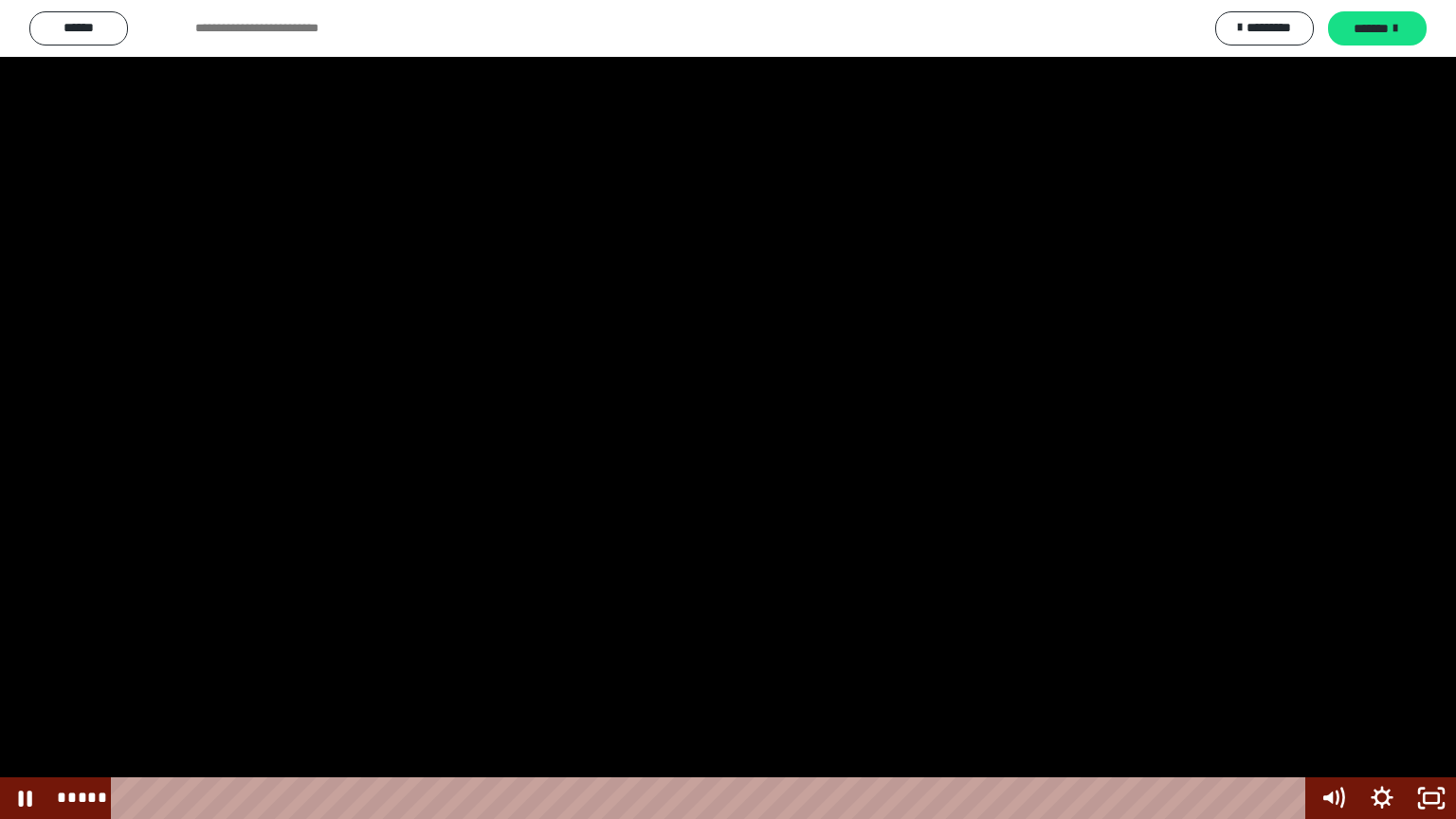click at bounding box center [728, 410] 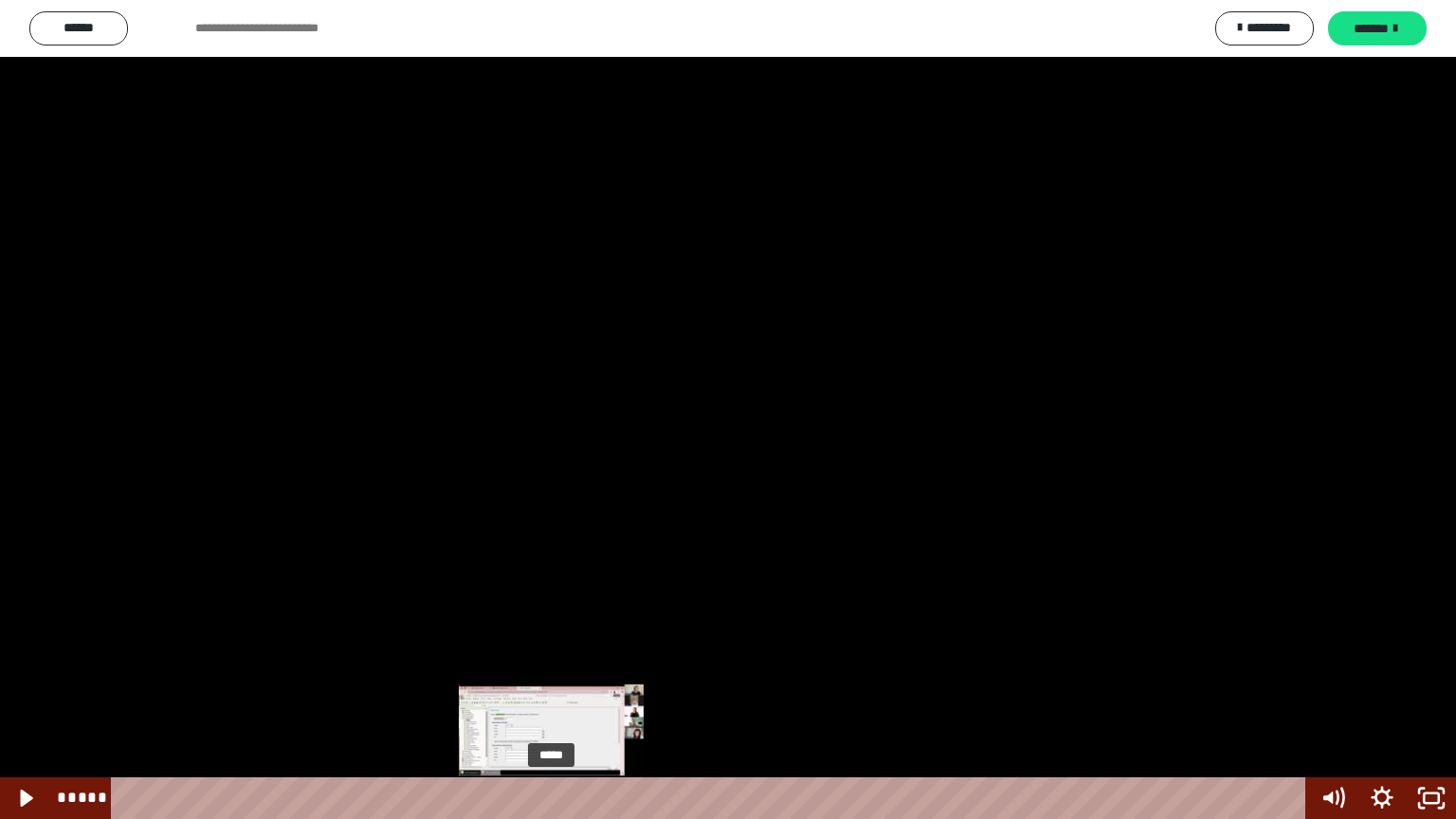 click on "*****" at bounding box center (712, 798) 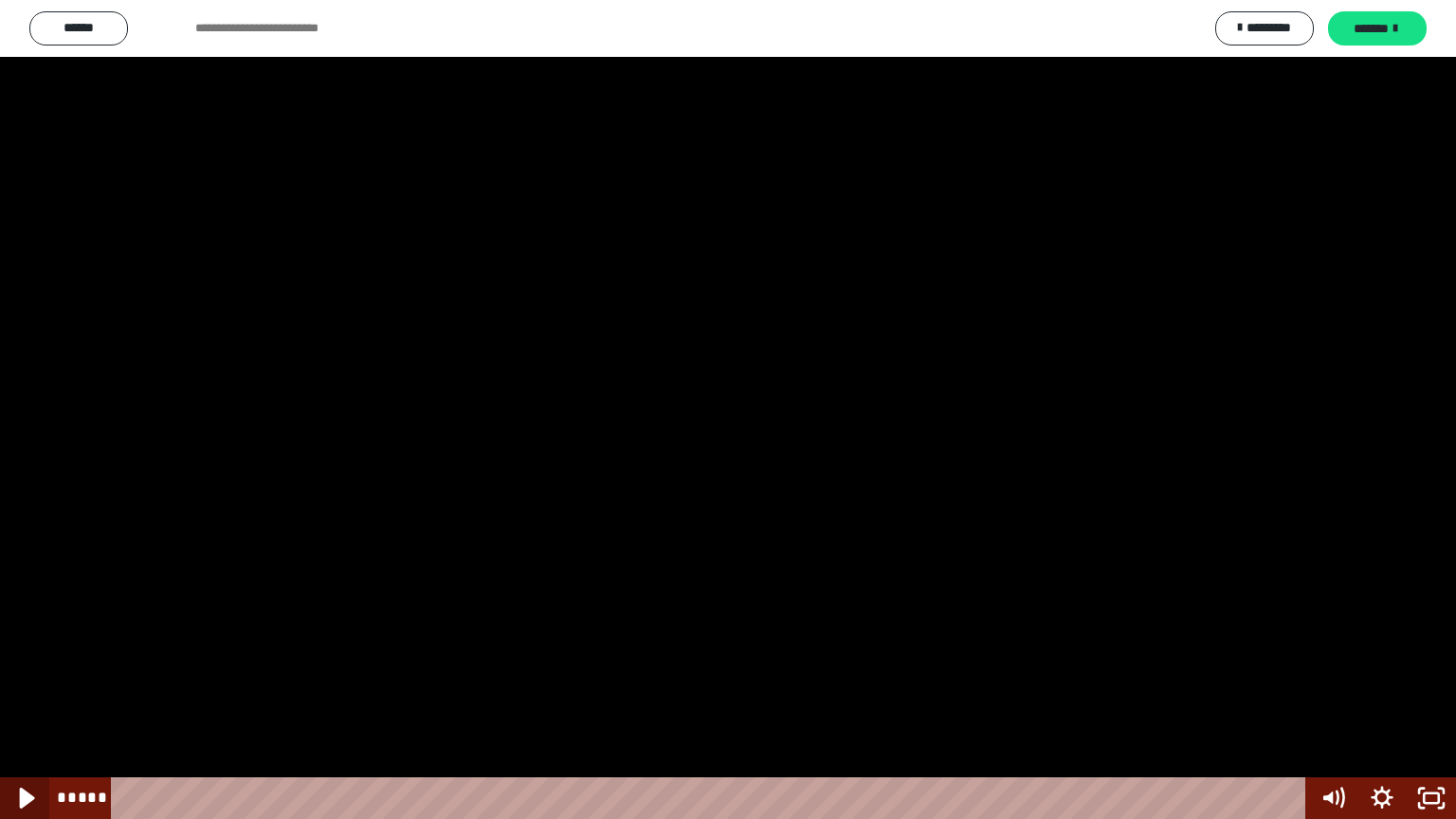 click 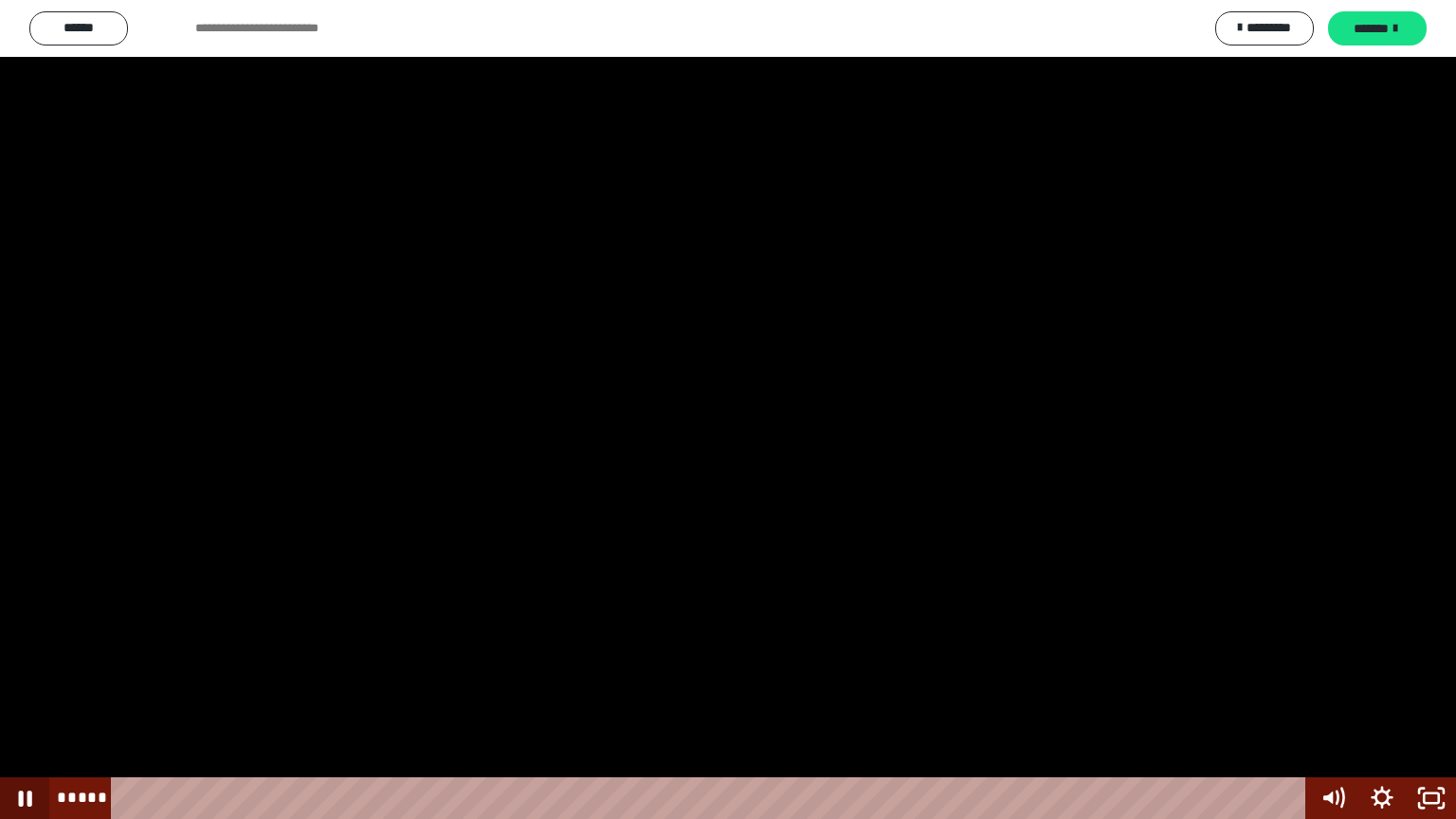 type 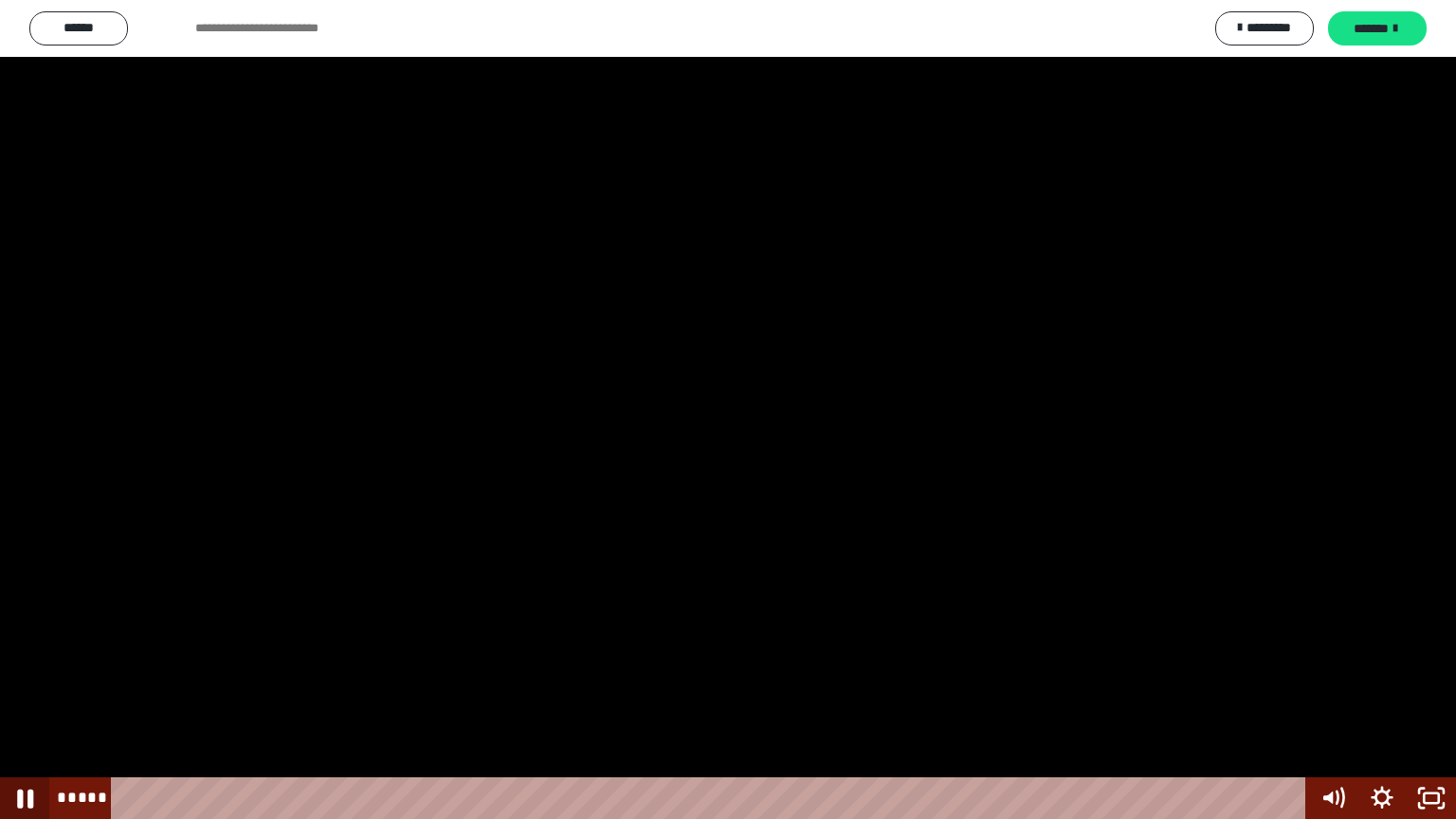 click 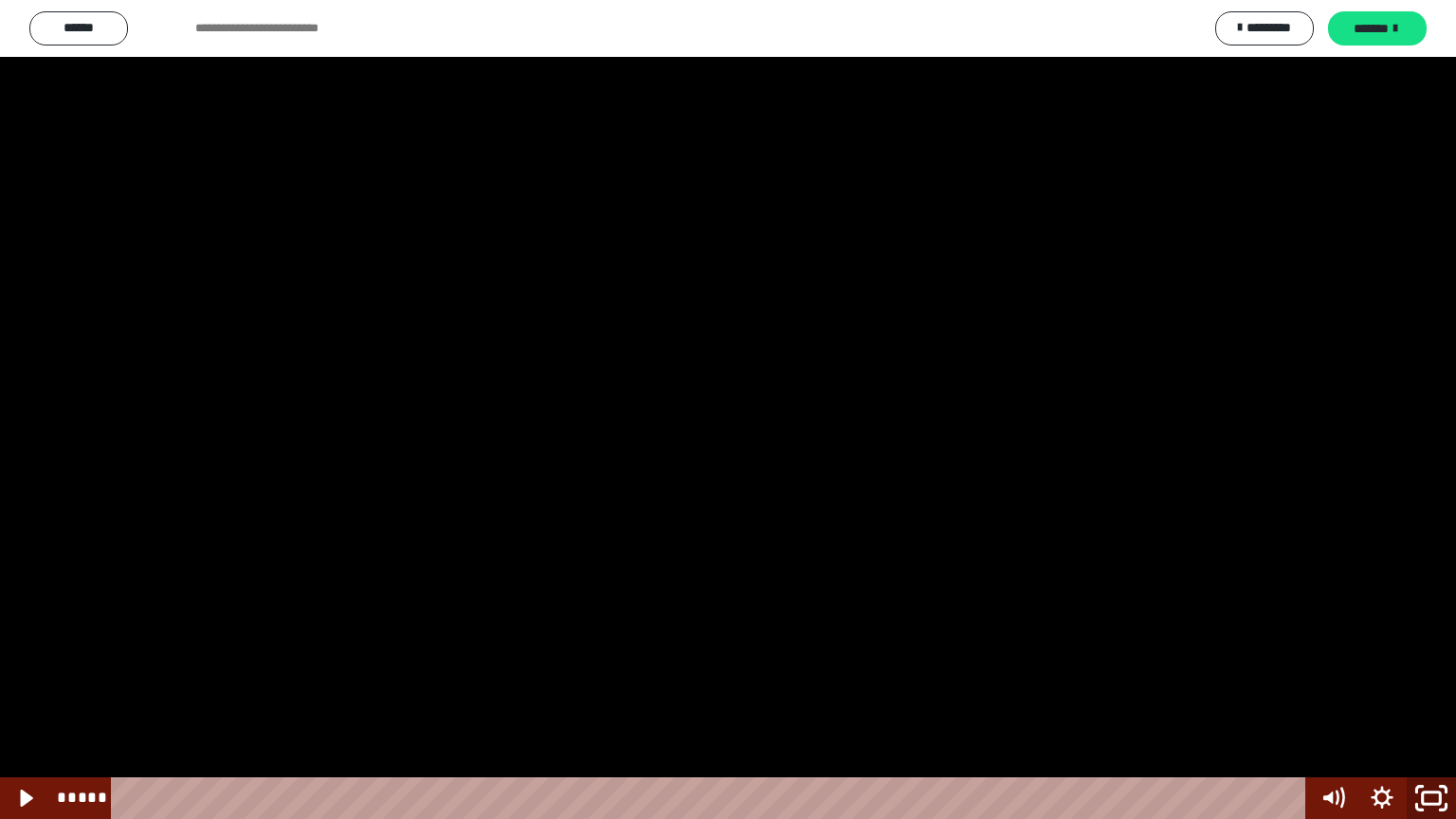 click 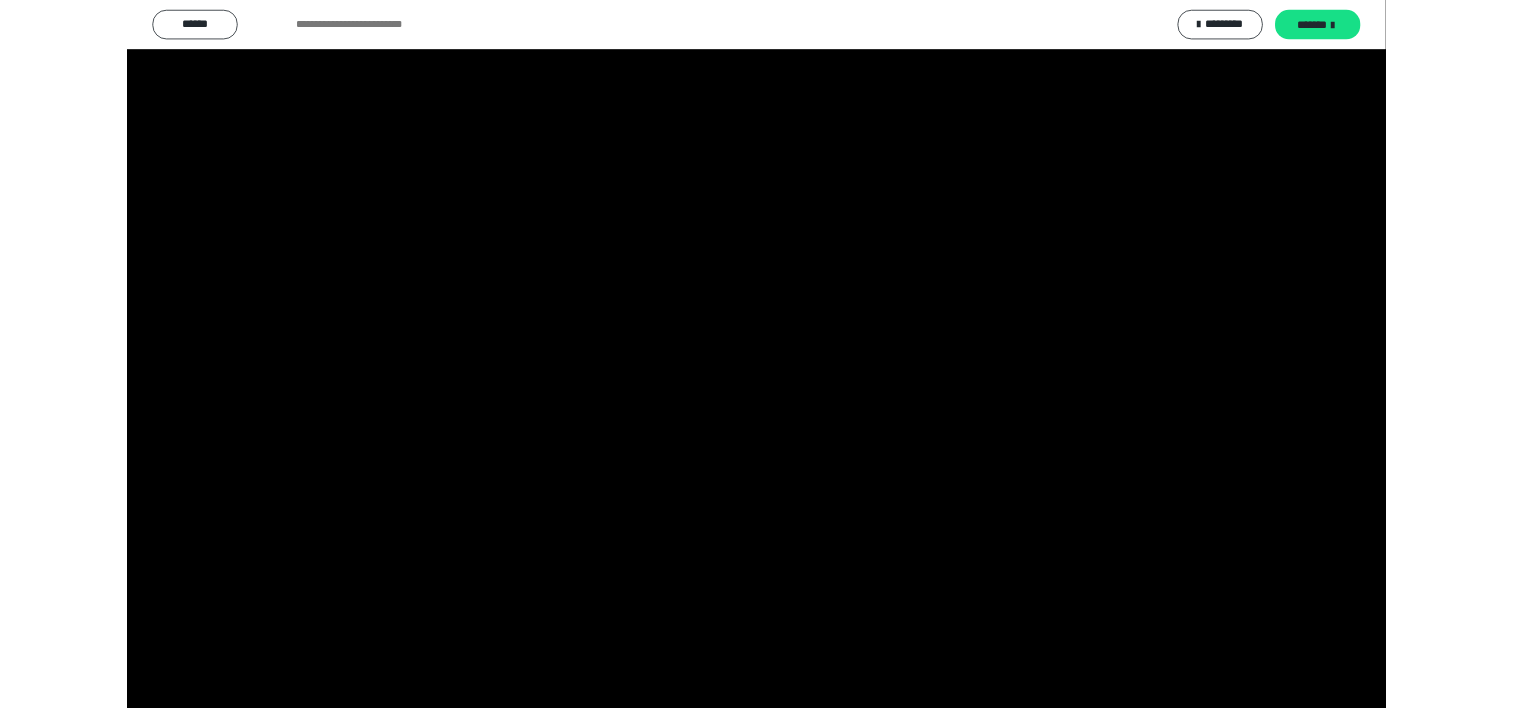 scroll, scrollTop: 2476, scrollLeft: 0, axis: vertical 